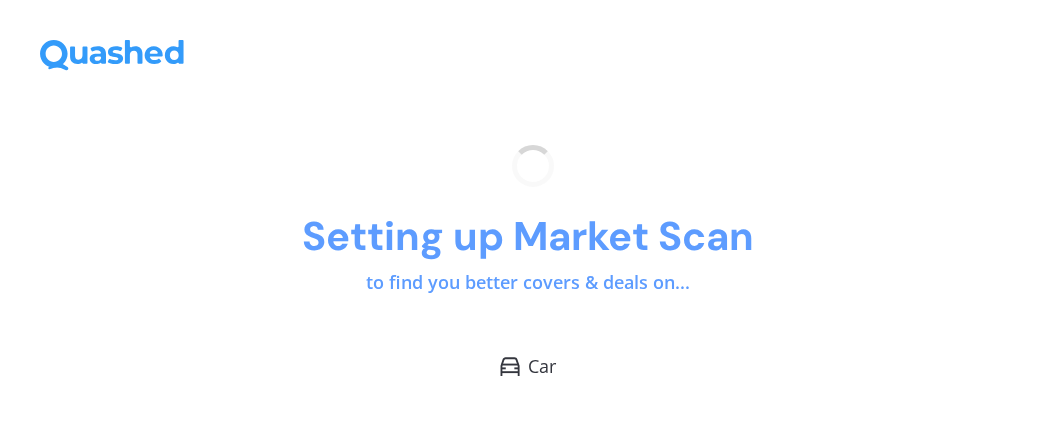 scroll, scrollTop: 0, scrollLeft: 0, axis: both 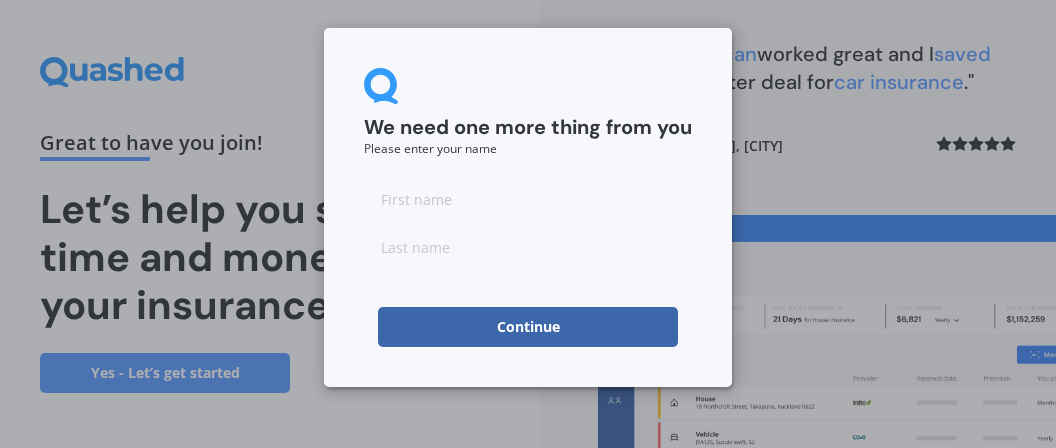 click at bounding box center [528, 199] 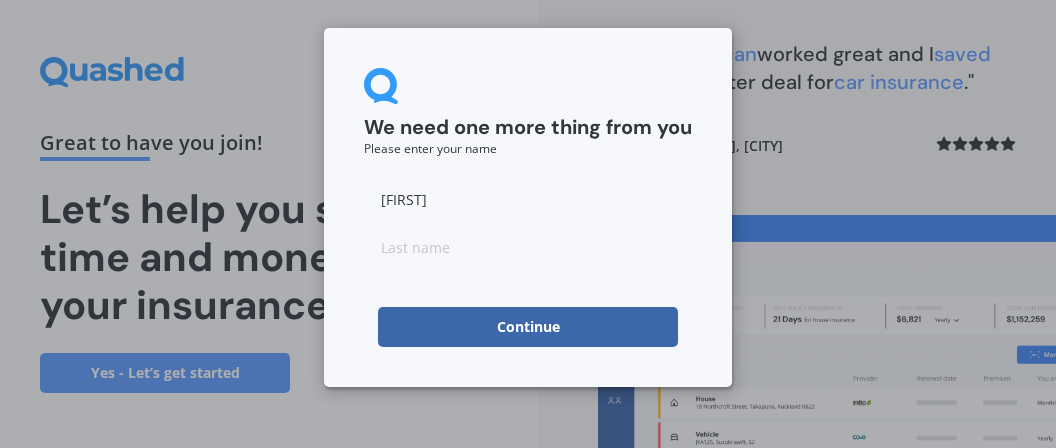 type on "[FIRST]" 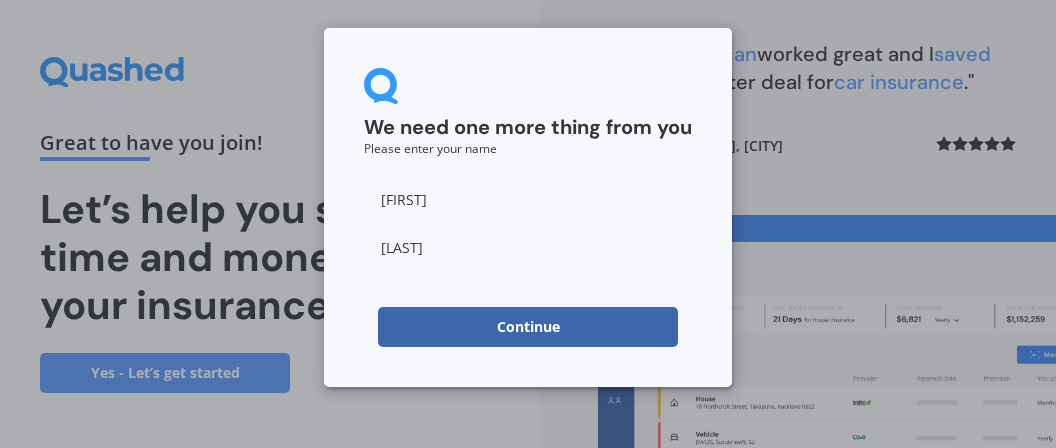 type on "[LAST]" 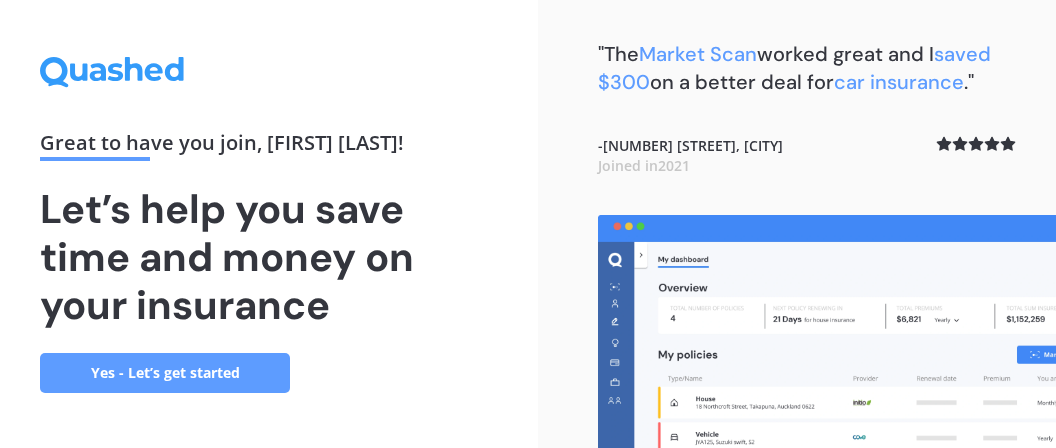 click on "Yes - Let’s get started" at bounding box center [165, 373] 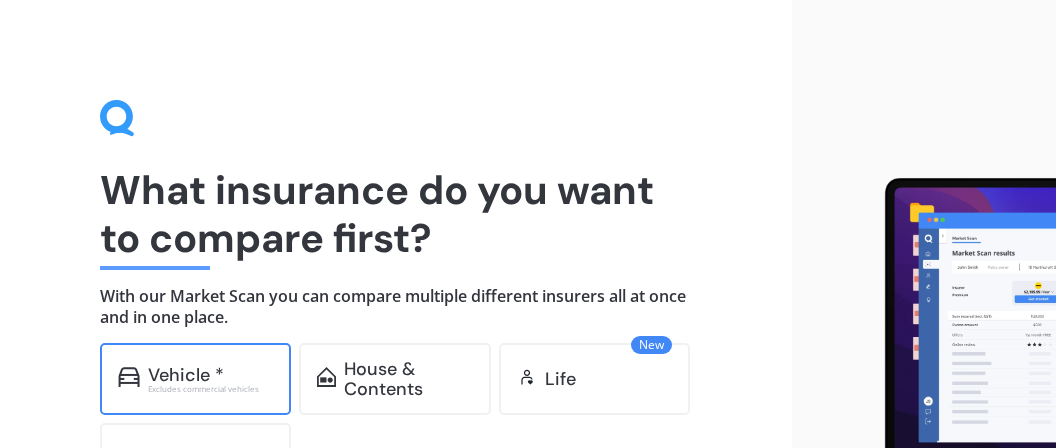 click on "Vehicle *" at bounding box center [186, 375] 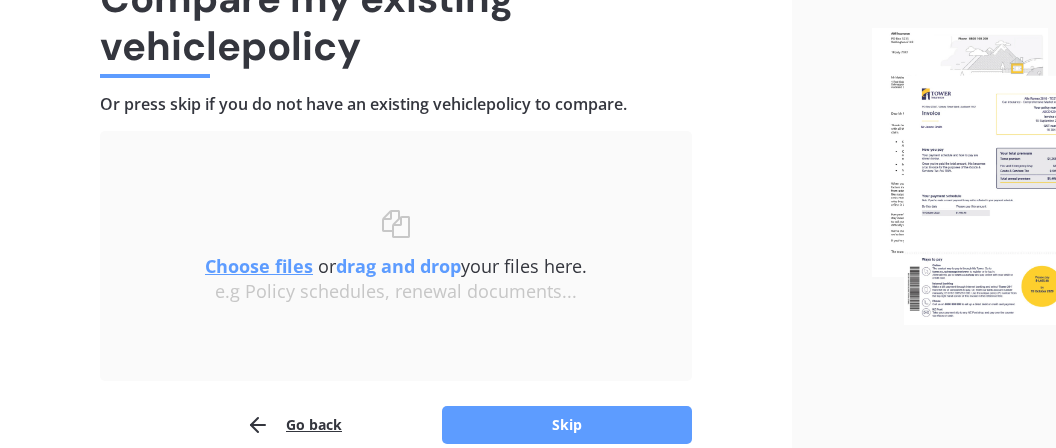 scroll, scrollTop: 0, scrollLeft: 0, axis: both 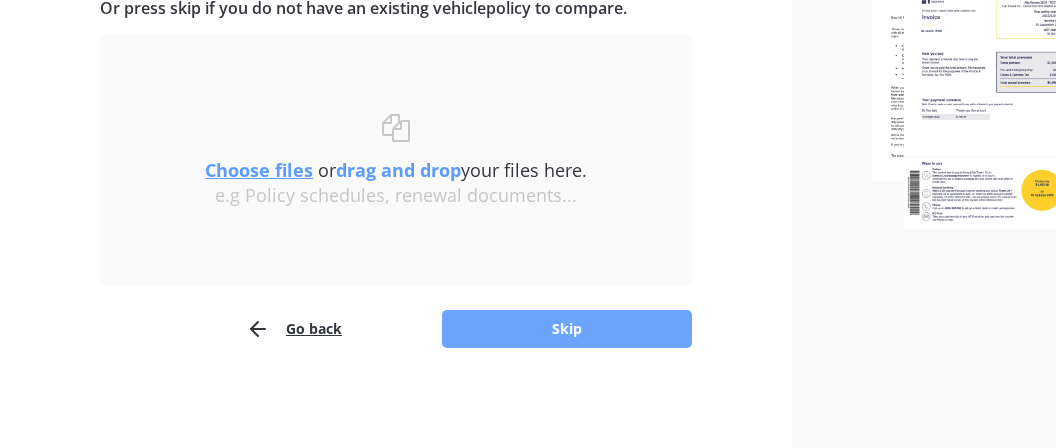click on "Skip" at bounding box center (567, 329) 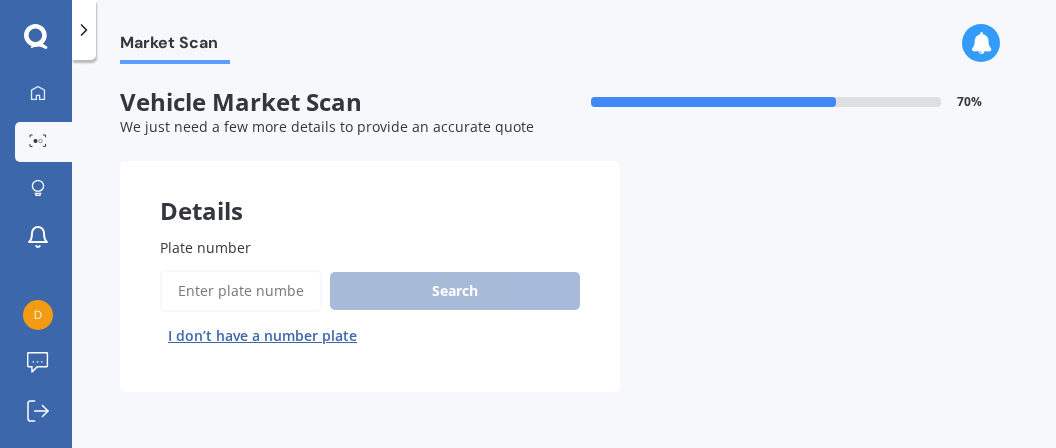 click on "Plate number" at bounding box center (241, 291) 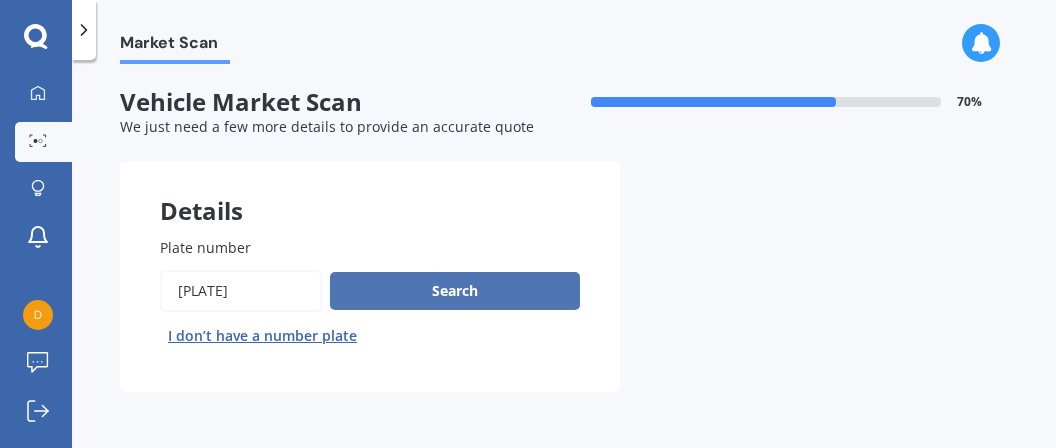 type on "[PLATE]" 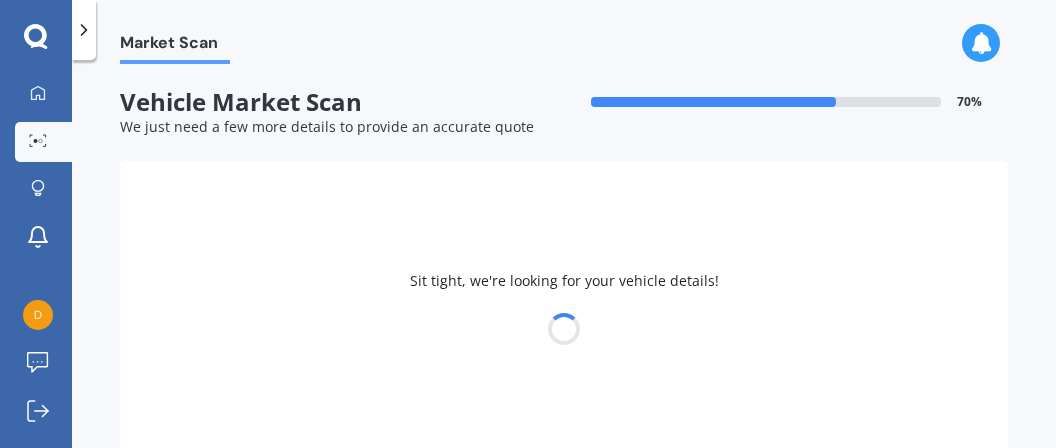 select on "KIA" 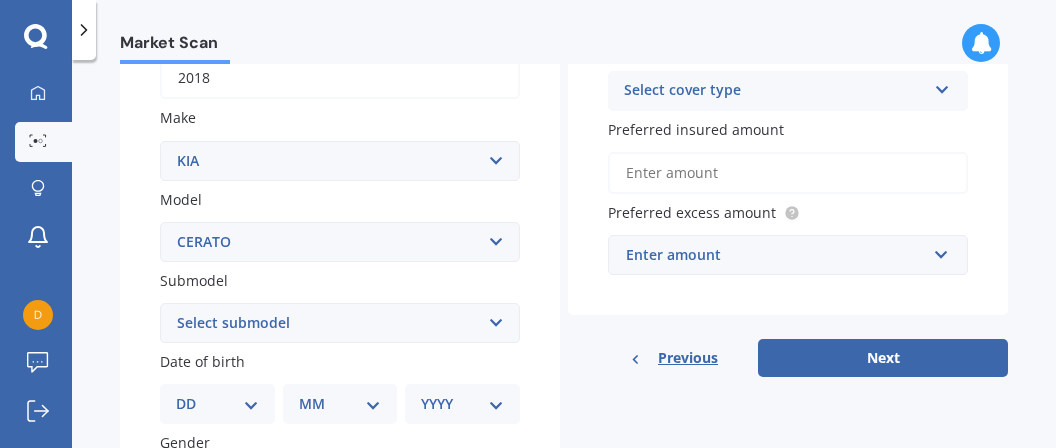 scroll, scrollTop: 0, scrollLeft: 0, axis: both 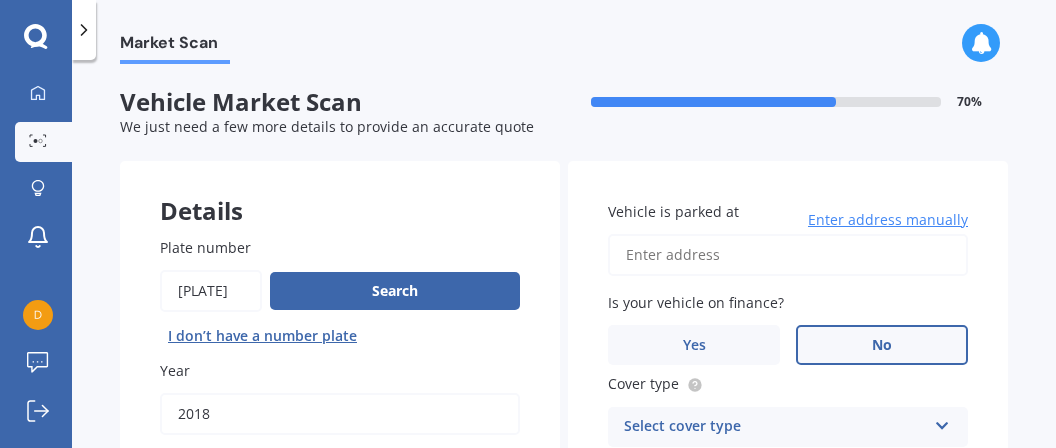 click on "No" at bounding box center [882, 345] 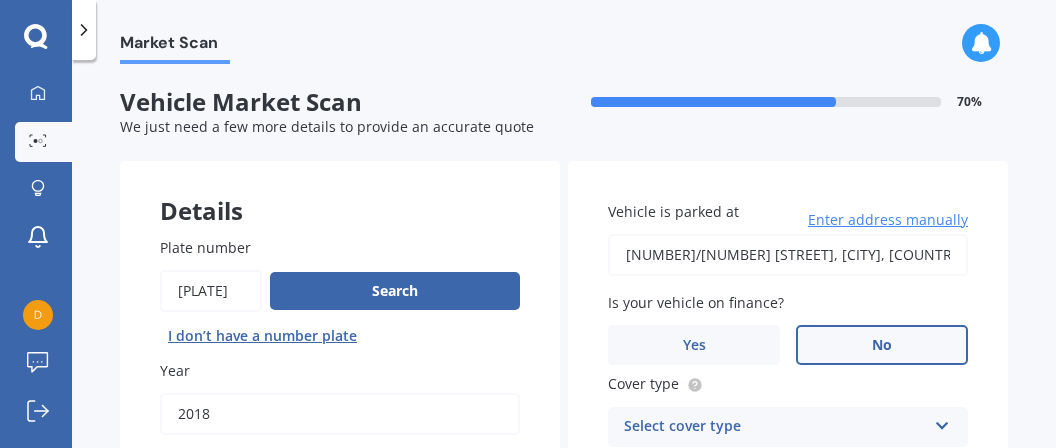 type on "[NUMBER]/[NUMBER] [STREET], [CITY], [POSTAL_CODE]" 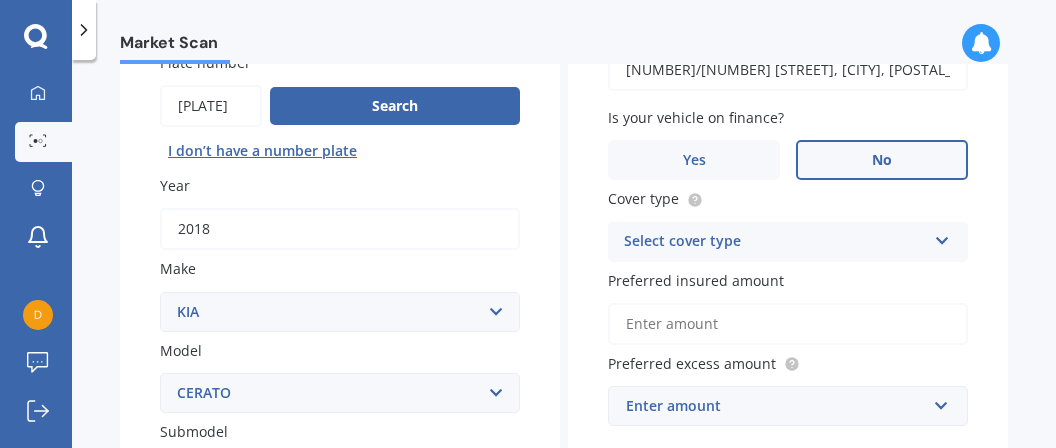 scroll, scrollTop: 190, scrollLeft: 0, axis: vertical 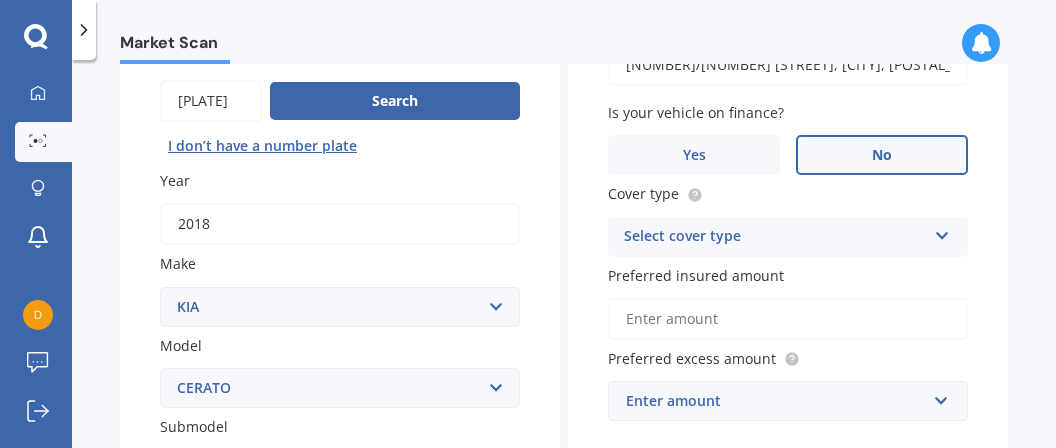 click on "Select cover type Comprehensive Third Party, Fire & Theft Third Party" at bounding box center (788, 237) 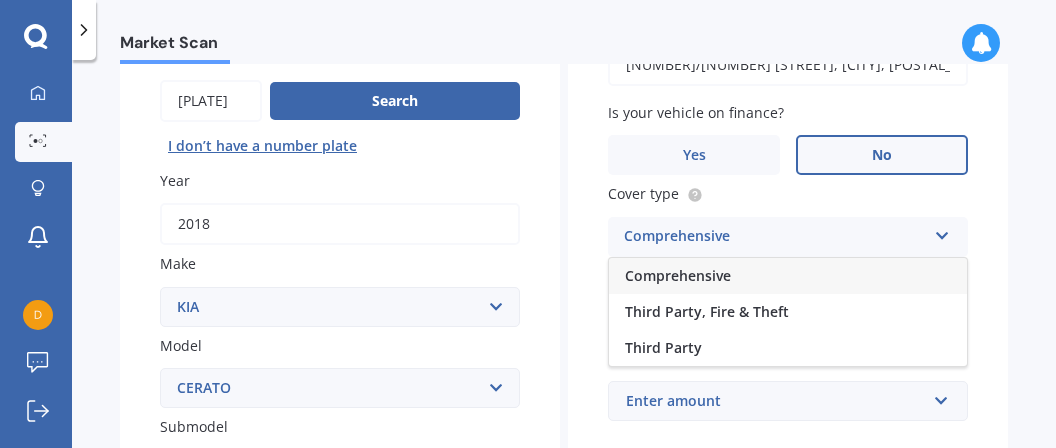 click on "Comprehensive" at bounding box center [788, 276] 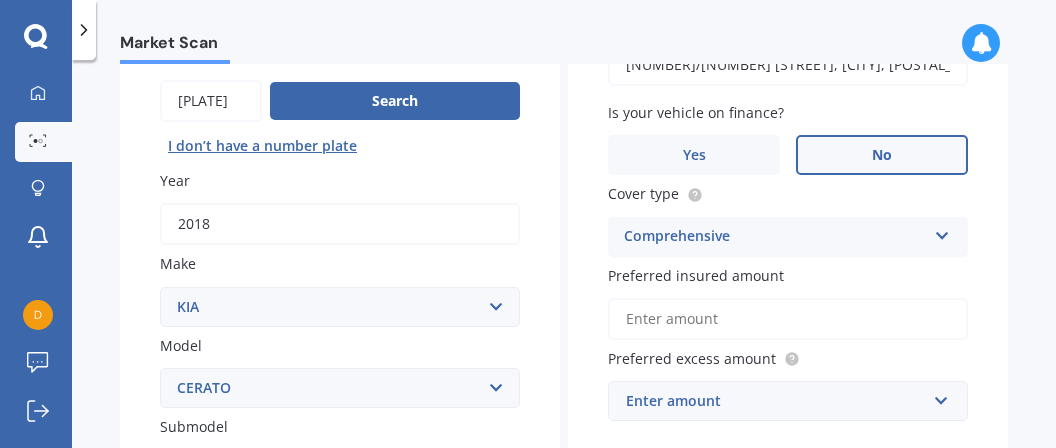 click on "Preferred insured amount" at bounding box center (788, 319) 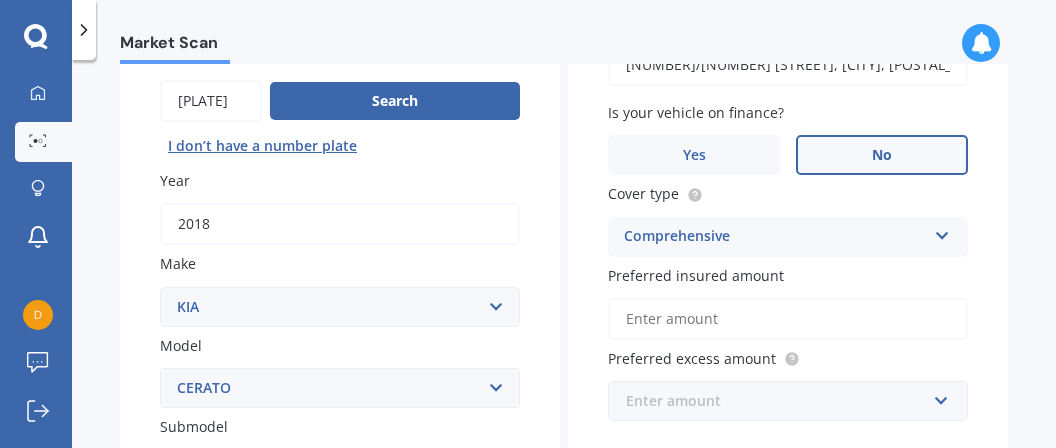 click at bounding box center [781, 401] 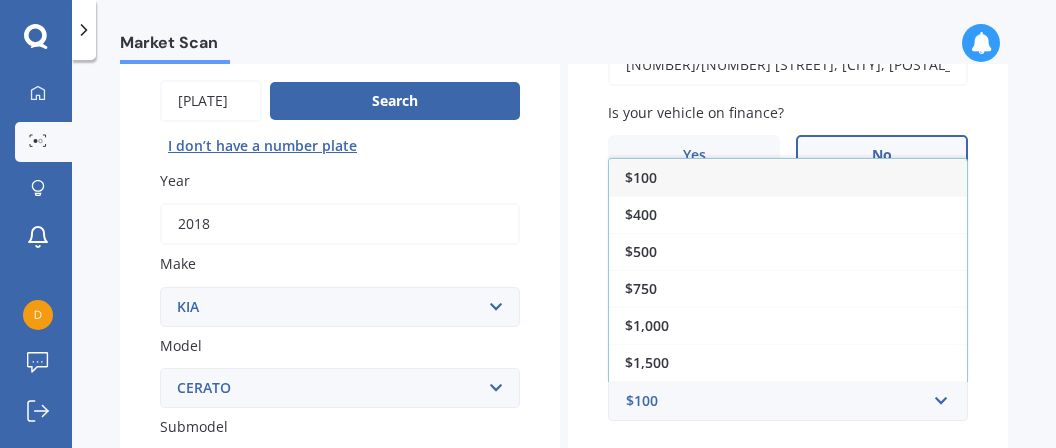 click on "Plate number Search I don’t have a number plate Year 2018 Make Select make AC ALFA ROMEO ASTON MARTIN AUDI AUSTIN BEDFORD Bentley BMW BYD CADILLAC CAN-AM CHERY CHEVROLET CHRYSLER Citroen CRUISEAIR CUPRA DAEWOO DAIHATSU DAIMLER DAMON DIAHATSU DODGE EXOCET FACTORY FIVE FERRARI FIAT Fiord FLEETWOOD FORD FOTON FRASER GEELY GENESIS GEORGIE BOY GMC GREAT WALL GWM HAVAL HILLMAN HINO HOLDEN HOLIDAY RAMBLER HONDA HUMMER HYUNDAI INFINITI ISUZU IVECO JAC JAECOO JAGUAR JEEP KGM KIA LADA LAMBORGHINI LANCIA LANDROVER LDV LEAPMOTOR LEXUS LINCOLN LOTUS LUNAR M.G M.G. MAHINDRA MASERATI MAZDA MCLAREN MERCEDES AMG Mercedes Benz MERCEDES-AMG MERCURY MINI Mitsubishi MORGAN MORRIS NEWMAR Nissan OMODA OPEL OXFORD PEUGEOT Plymouth Polestar PONTIAC PORSCHE PROTON RAM Range Rover Rayne RENAULT ROLLS ROYCE ROVER SAAB SATURN SEAT SHELBY SKODA SMART SSANGYONG SUBARU SUZUKI TATA TESLA TIFFIN Toyota TRIUMPH TVR Vauxhall VOLKSWAGEN VOLVO WESTFIELD WINNEBAGO ZX Model Select model Carens Carnival CERATO Ceres Credos EV6 K2900 Magentis Niro" at bounding box center [340, 471] 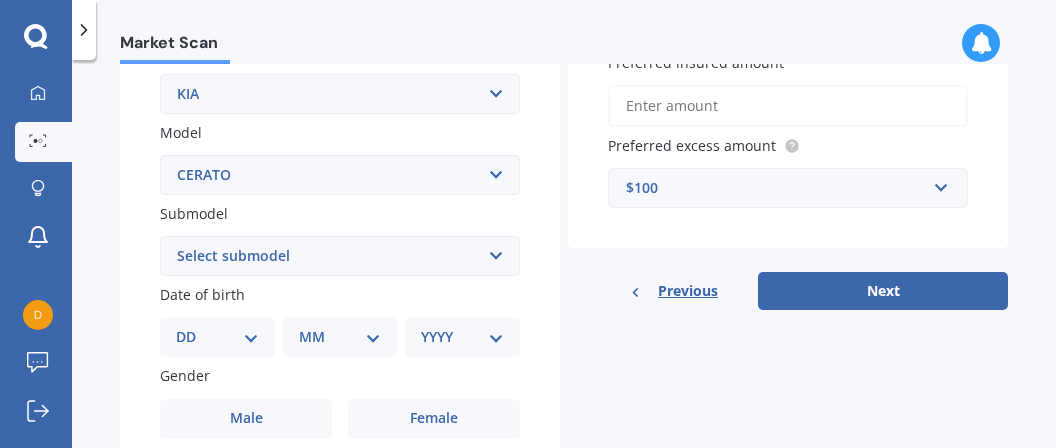 scroll, scrollTop: 405, scrollLeft: 0, axis: vertical 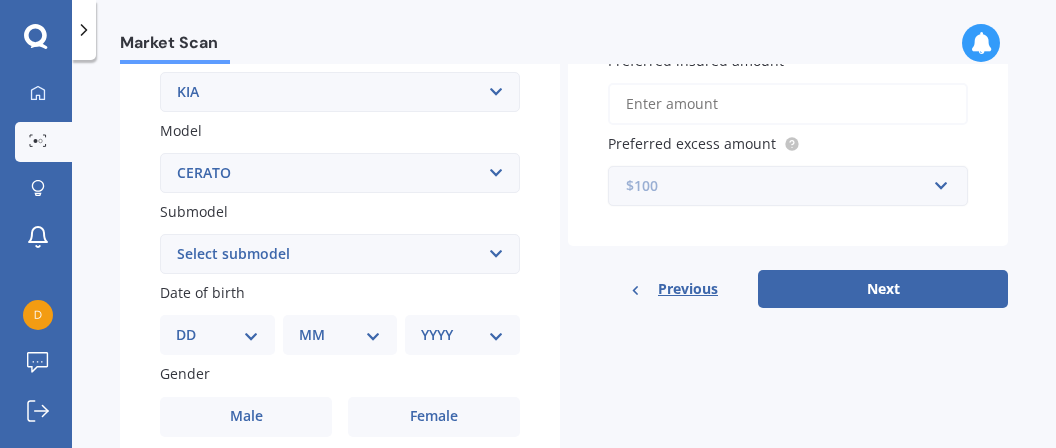 click at bounding box center (781, 186) 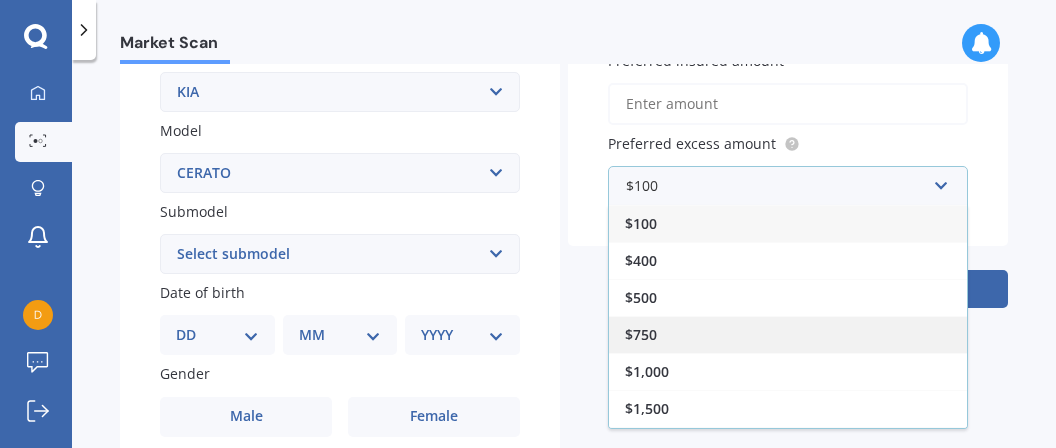 click on "$750" at bounding box center (788, 334) 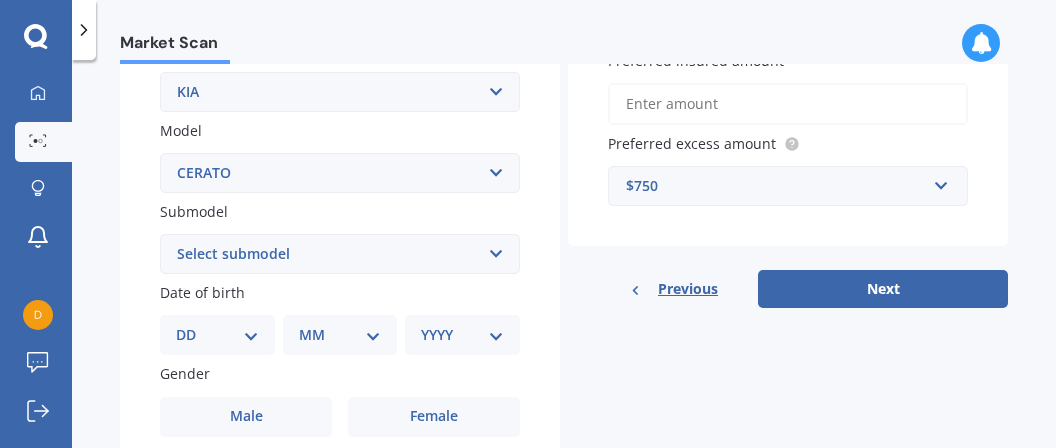 click on "Select submodel (All) EX GT 1.6PT/7AM Limited LX Hatch" at bounding box center (340, 254) 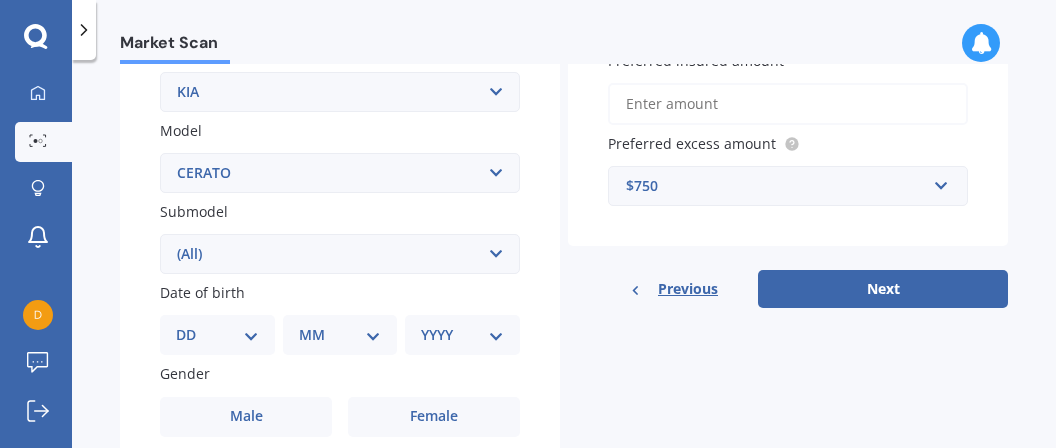 click on "(All)" at bounding box center (0, 0) 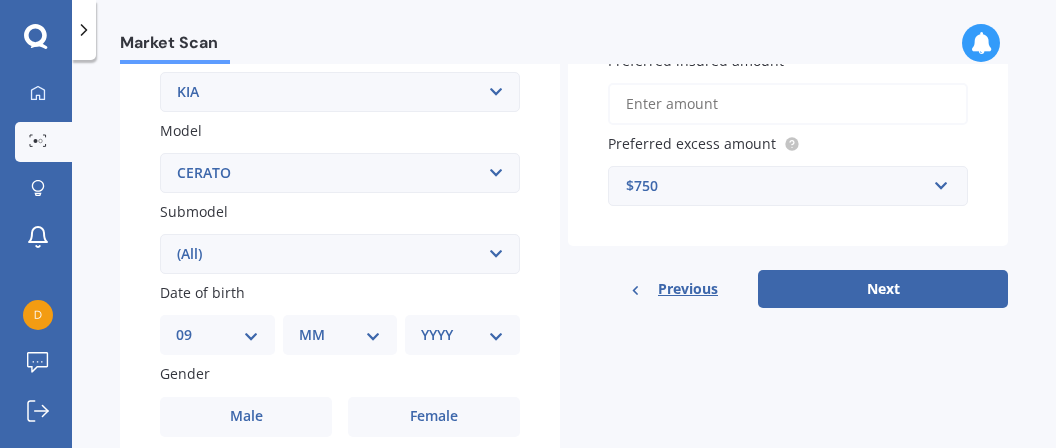 click on "09" at bounding box center (0, 0) 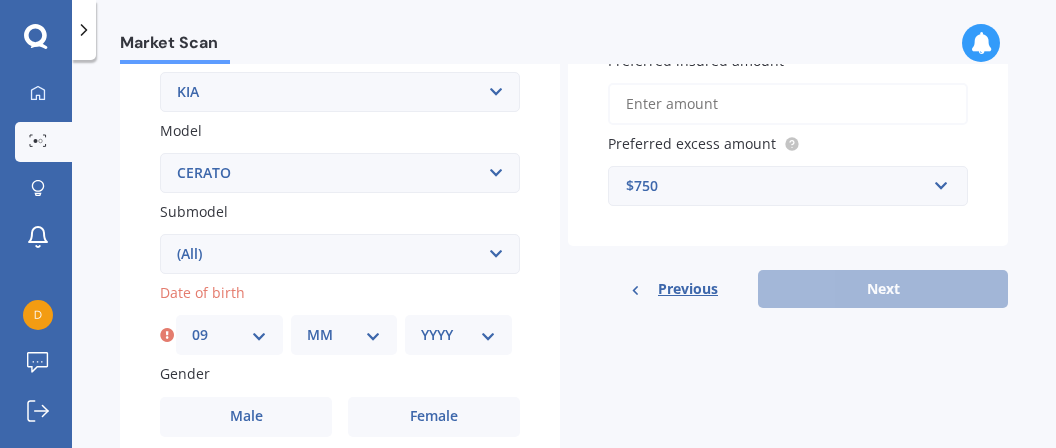 click on "MM 01 02 03 04 05 06 07 08 09 10 11 12" at bounding box center (344, 335) 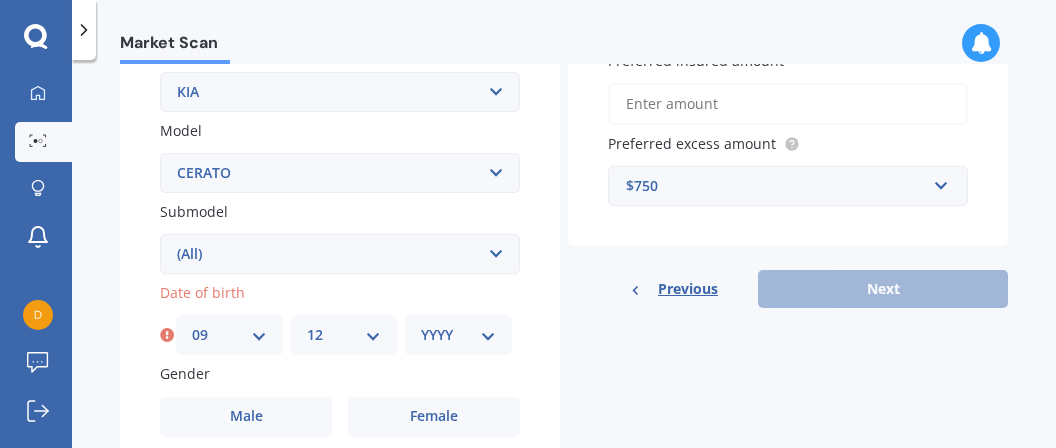 click on "12" at bounding box center (0, 0) 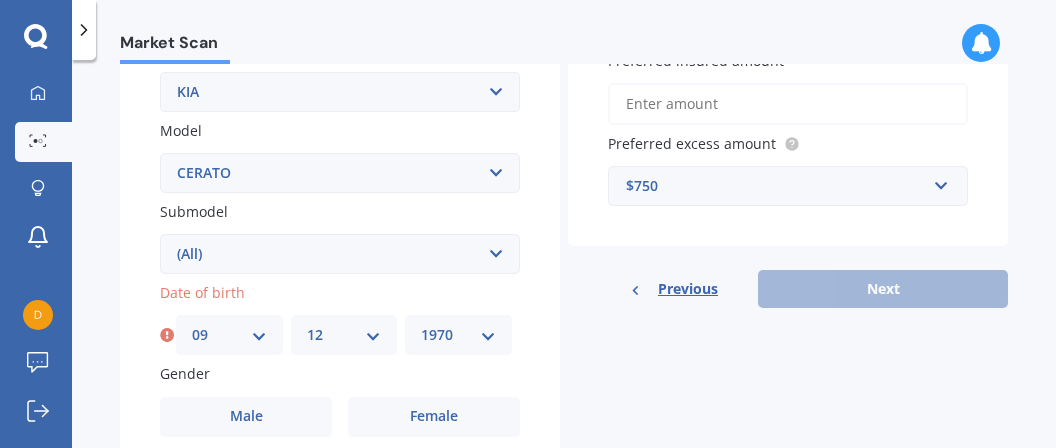 click on "1970" at bounding box center [0, 0] 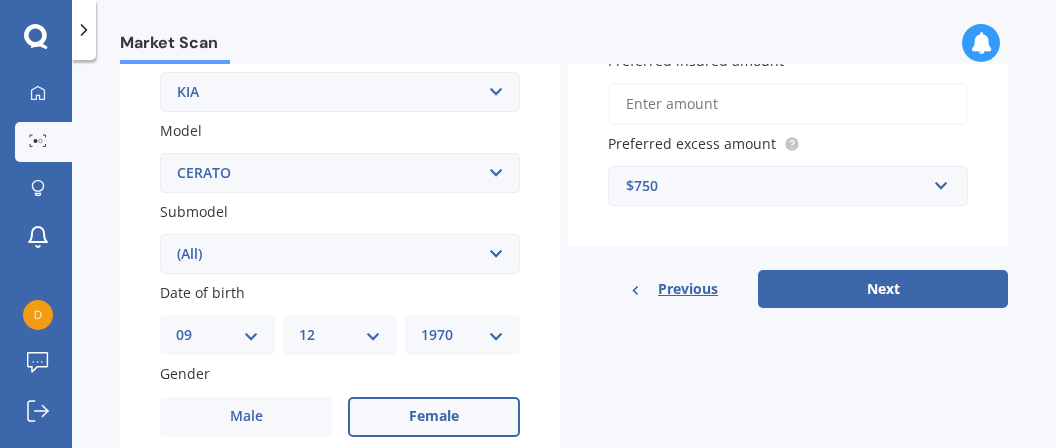 click on "Female" at bounding box center (434, 417) 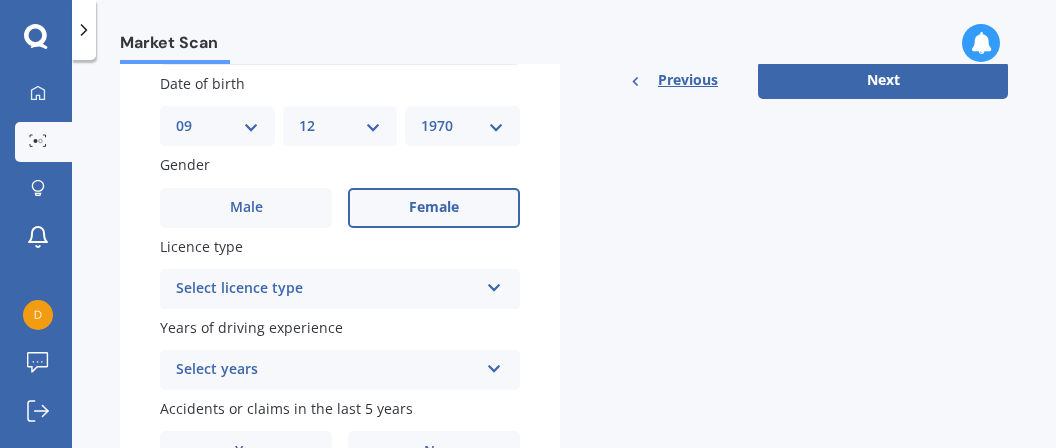 scroll, scrollTop: 673, scrollLeft: 0, axis: vertical 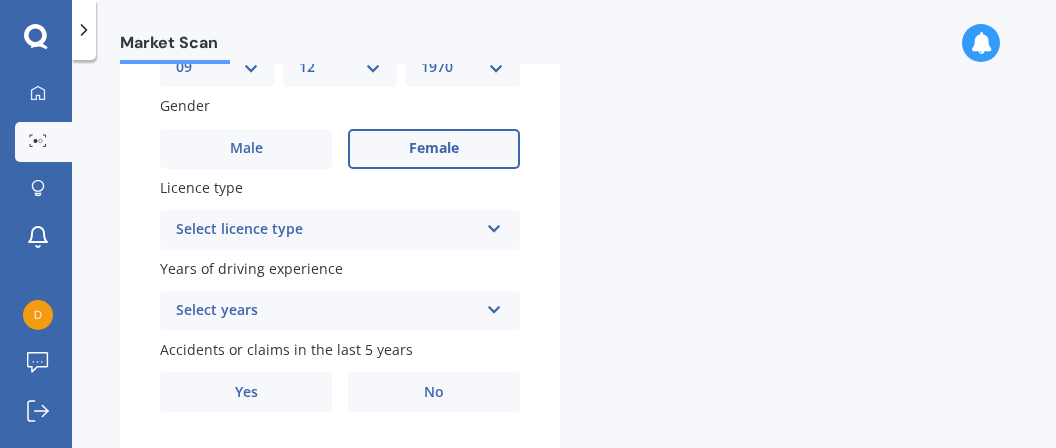click at bounding box center (494, 225) 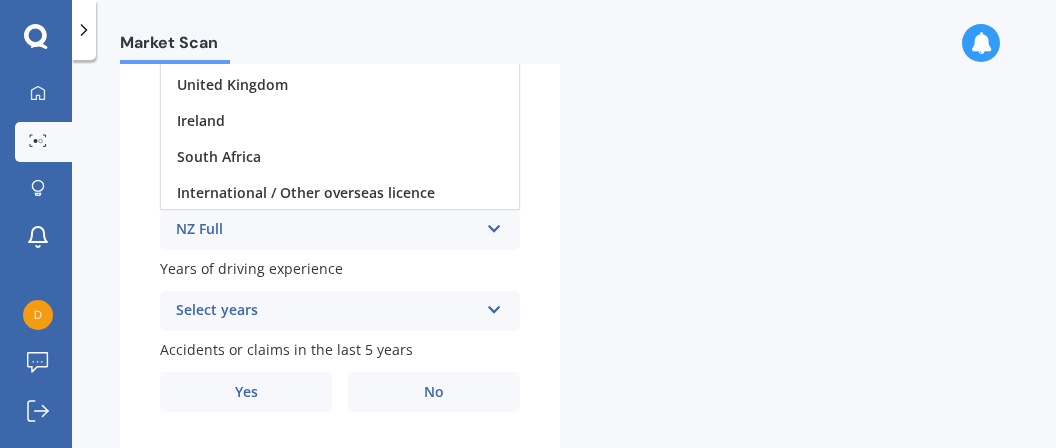 click on "NZ Full" at bounding box center [327, 230] 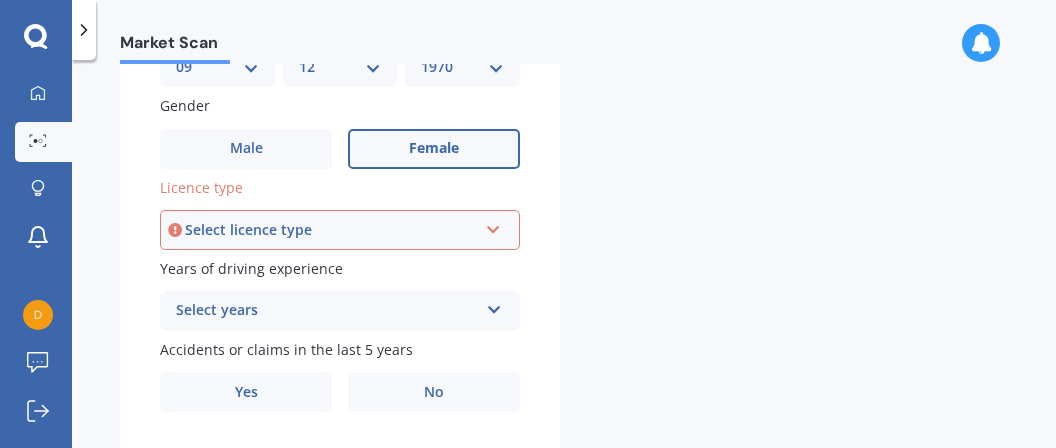 click at bounding box center [493, 226] 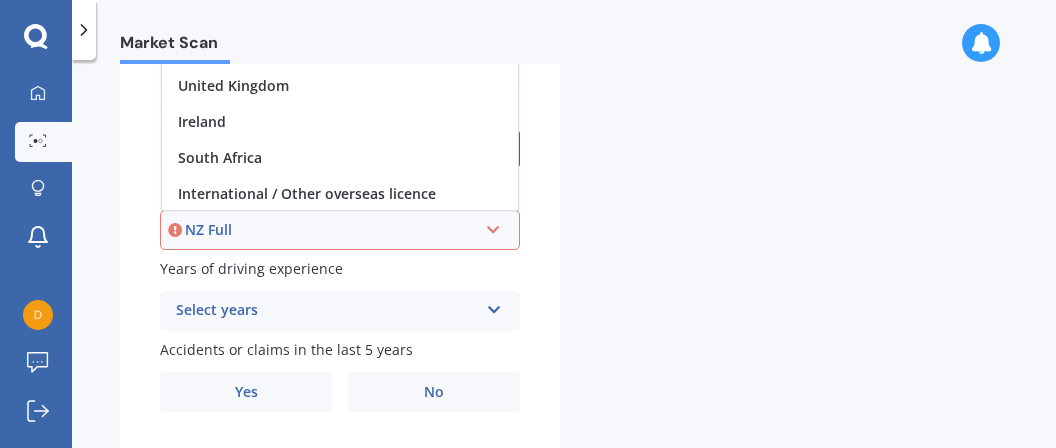 click on "NZ Full" at bounding box center [331, 230] 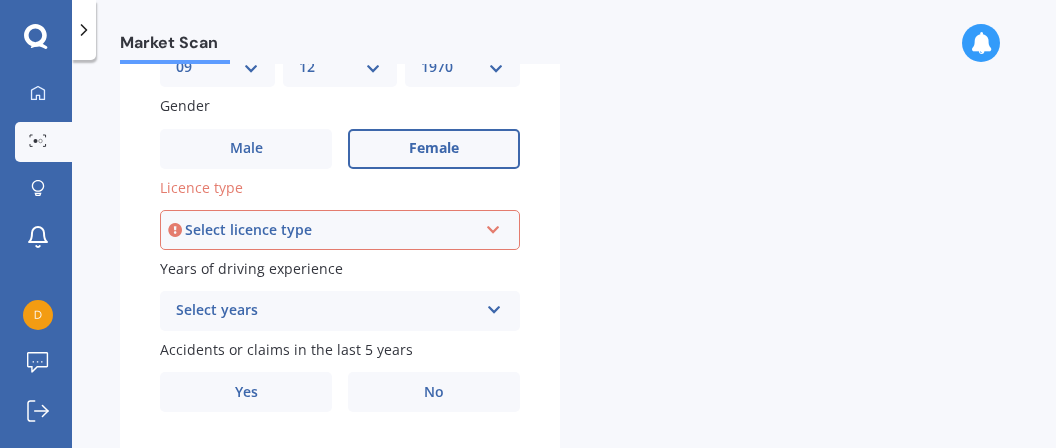 click at bounding box center [493, 226] 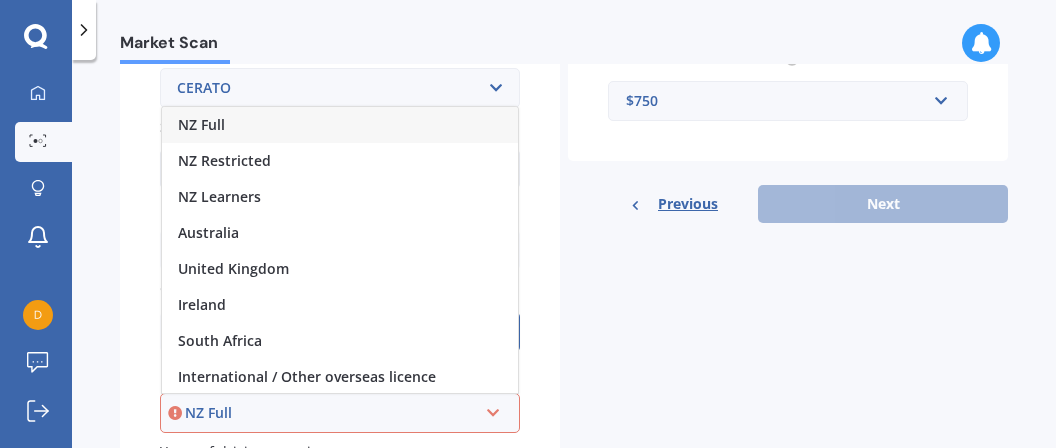 scroll, scrollTop: 462, scrollLeft: 0, axis: vertical 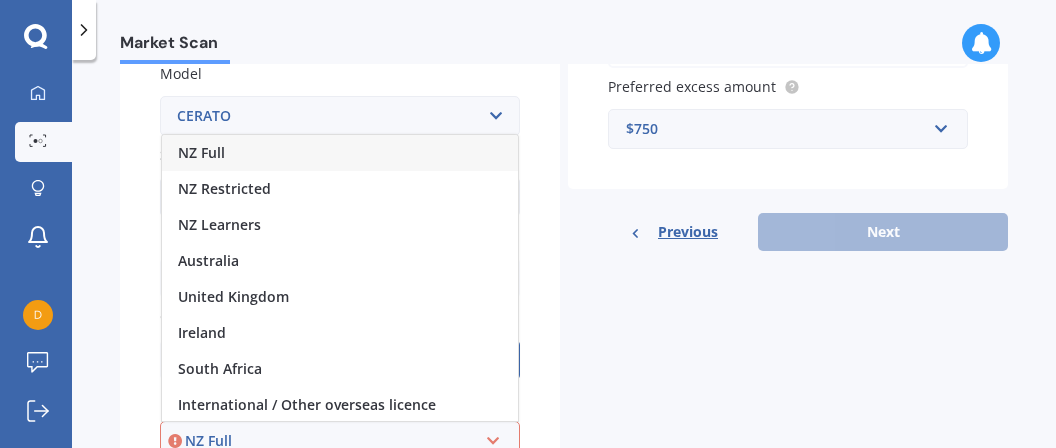 click on "NZ Full" at bounding box center (340, 153) 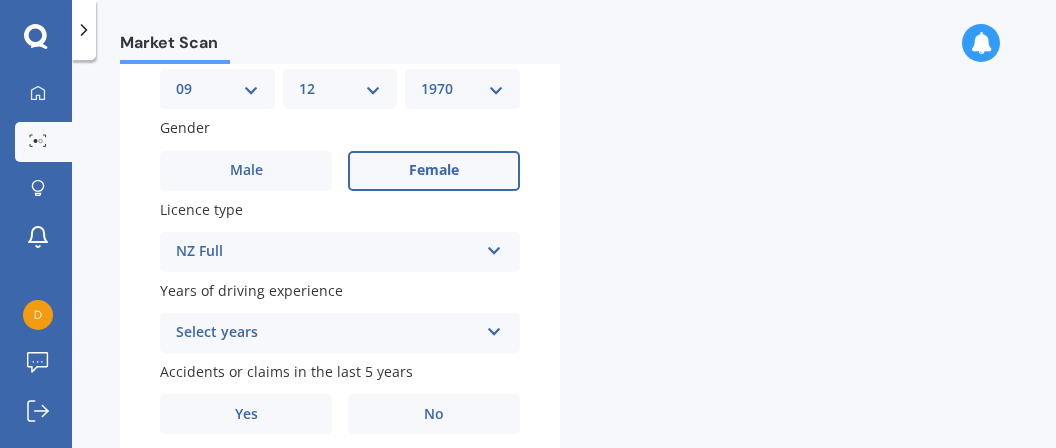 scroll, scrollTop: 652, scrollLeft: 0, axis: vertical 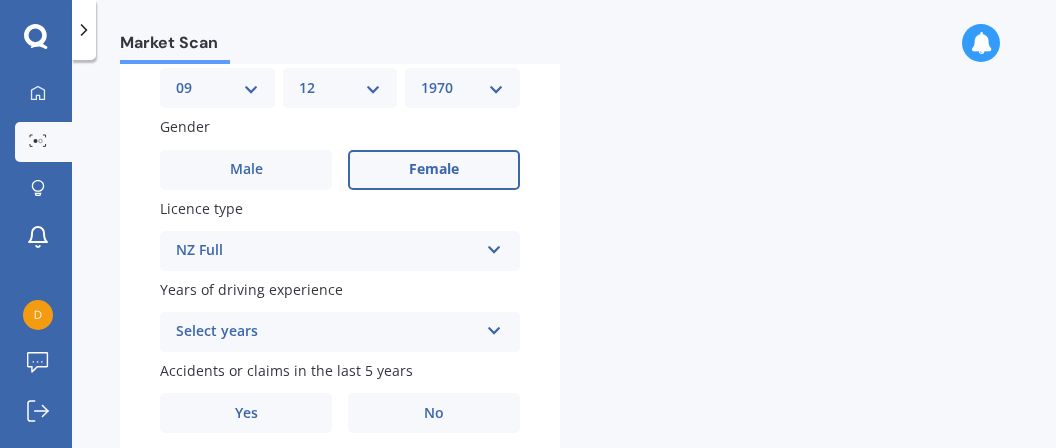 click on "Select years 5 or more years 4 years 3 years 2 years 1 year" at bounding box center (340, 332) 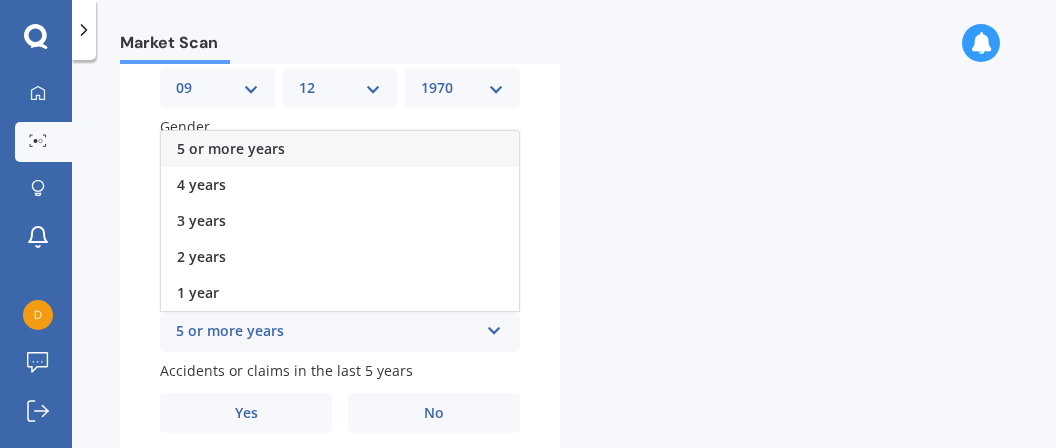 click on "5 or more years" at bounding box center (340, 149) 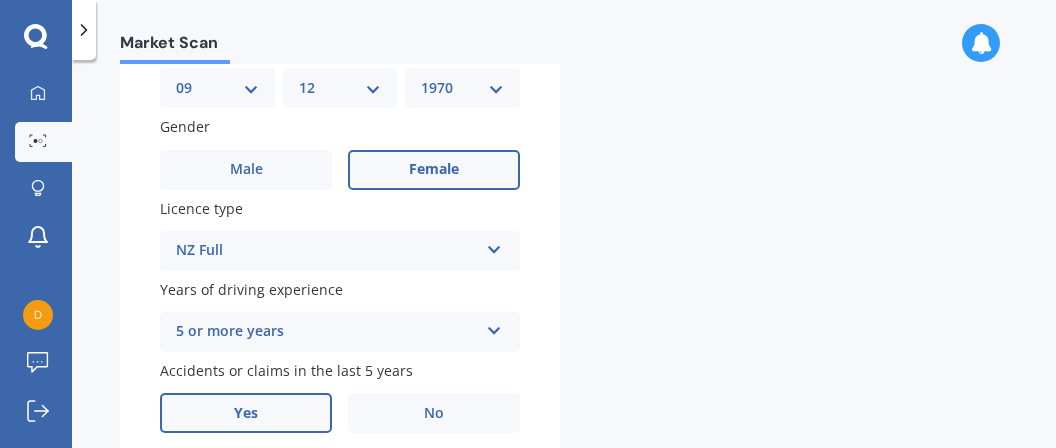 click on "Yes" at bounding box center (246, 413) 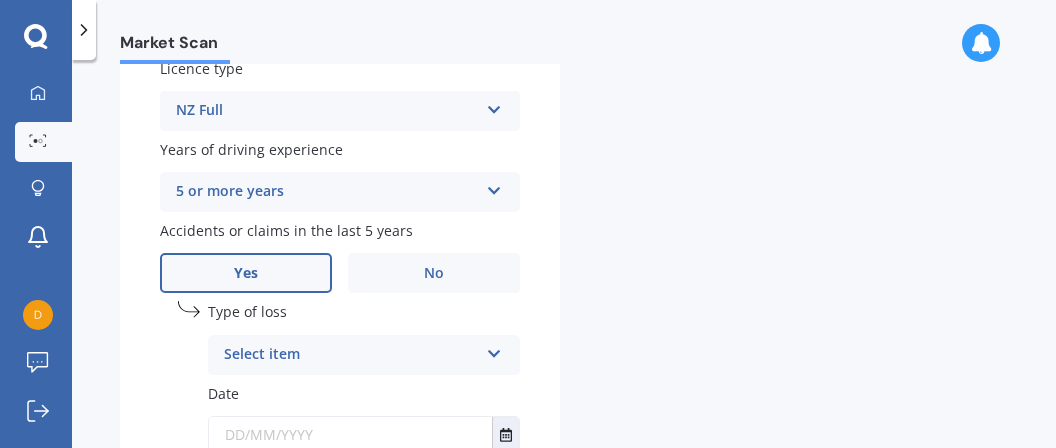 scroll, scrollTop: 801, scrollLeft: 0, axis: vertical 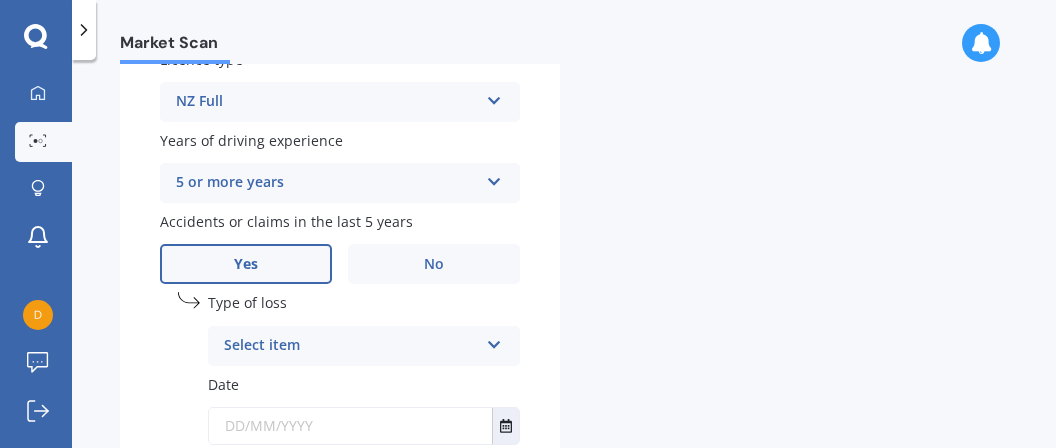 click on "Select item" at bounding box center [351, 346] 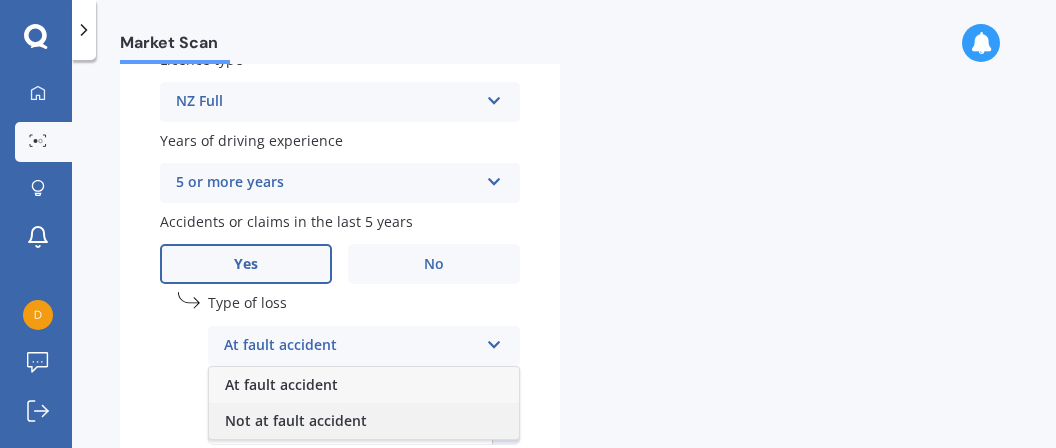 click on "Not at fault accident" at bounding box center (296, 420) 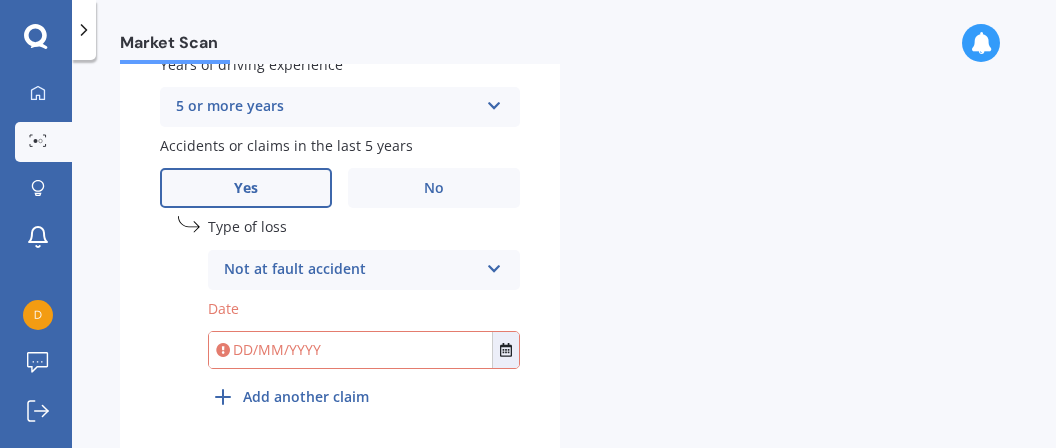 scroll, scrollTop: 909, scrollLeft: 0, axis: vertical 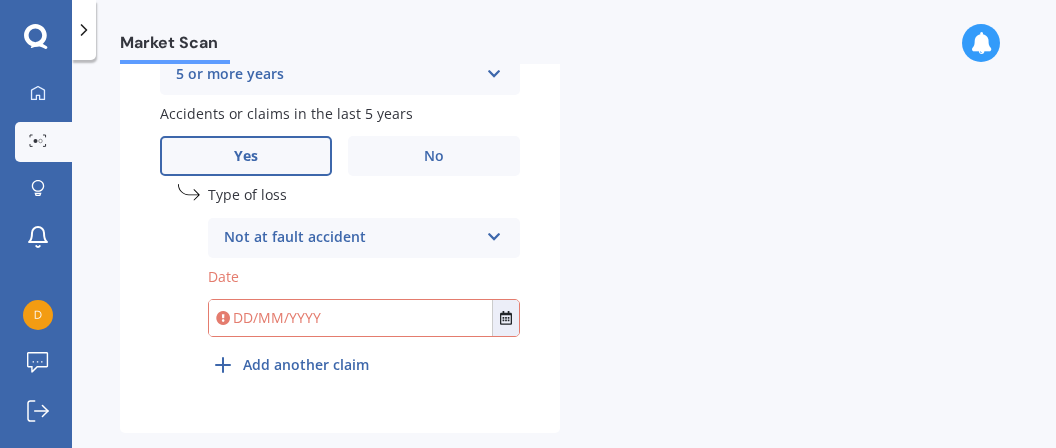 click at bounding box center [350, 318] 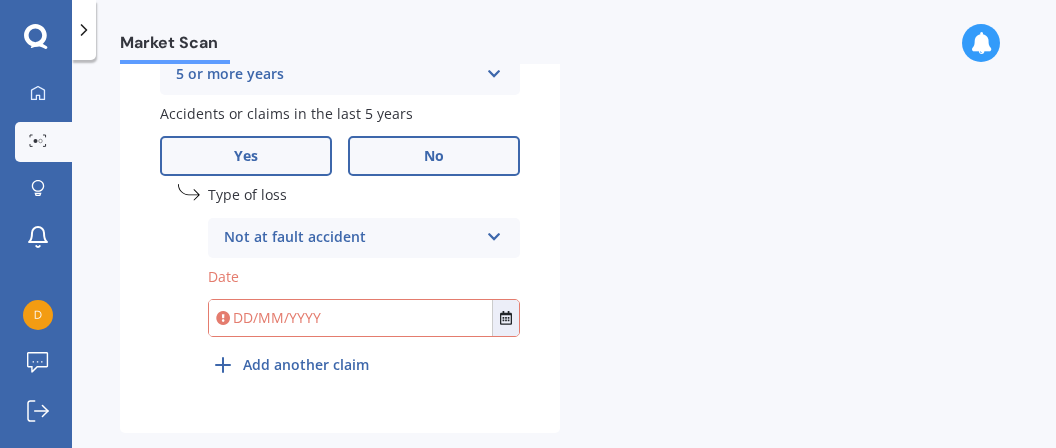 click on "No" at bounding box center (434, 156) 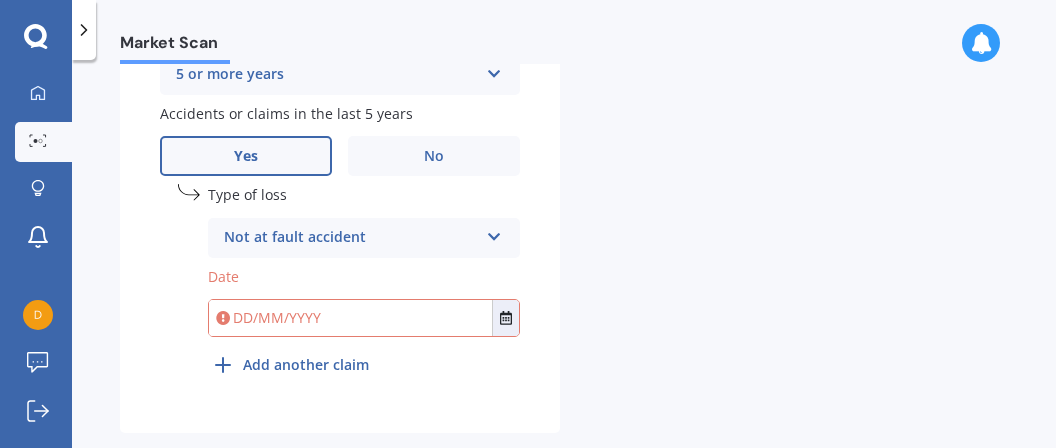 scroll, scrollTop: 733, scrollLeft: 0, axis: vertical 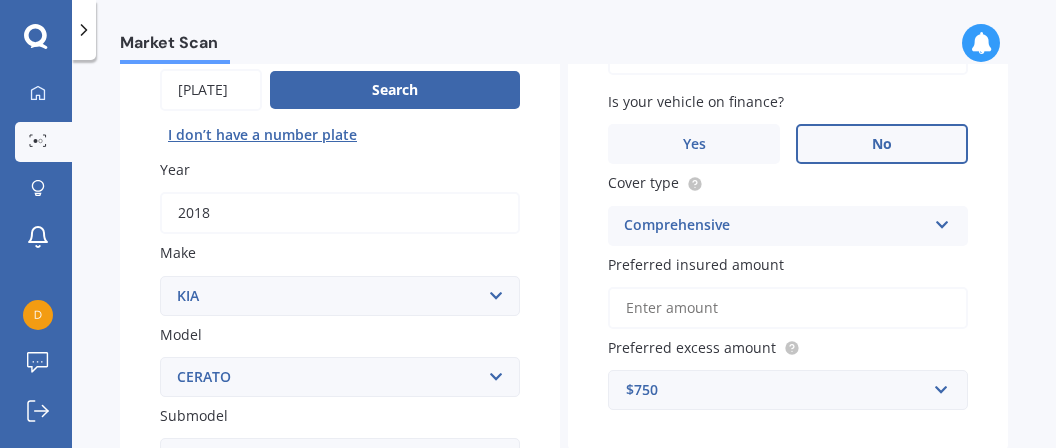 click on "Preferred insured amount" at bounding box center (788, 308) 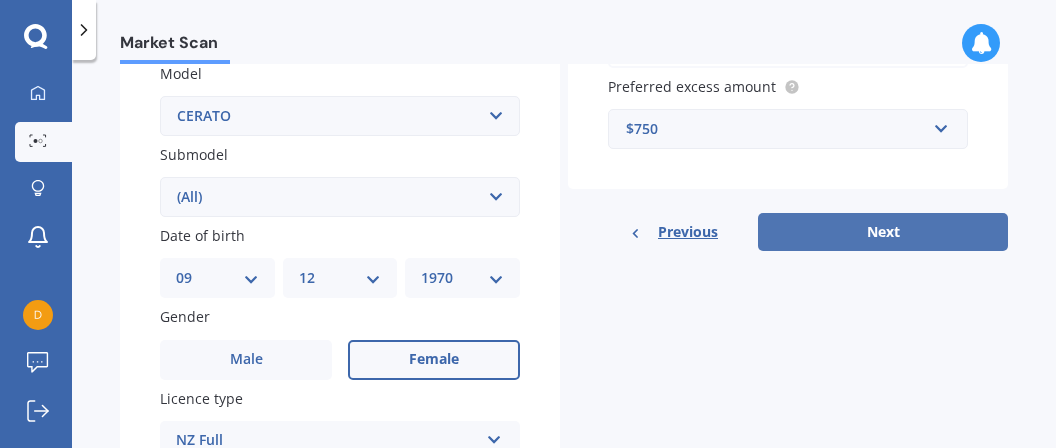 click on "Next" at bounding box center (883, 232) 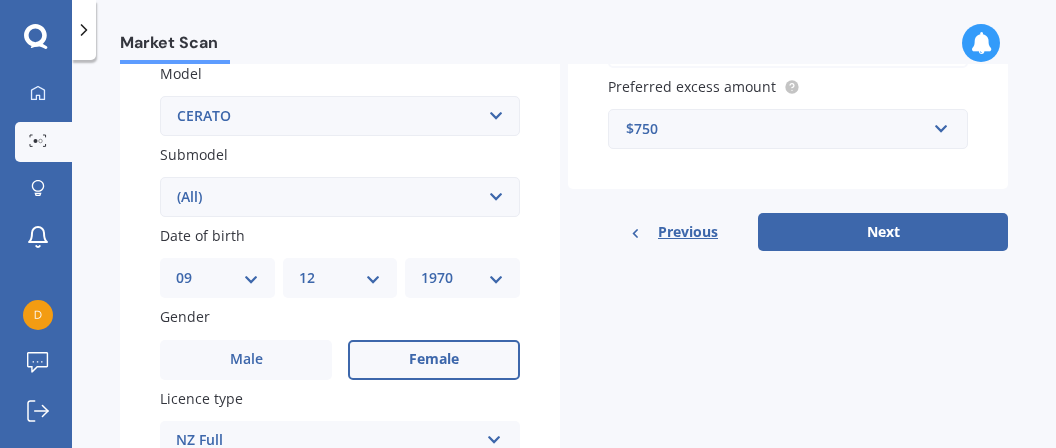 scroll, scrollTop: 251, scrollLeft: 0, axis: vertical 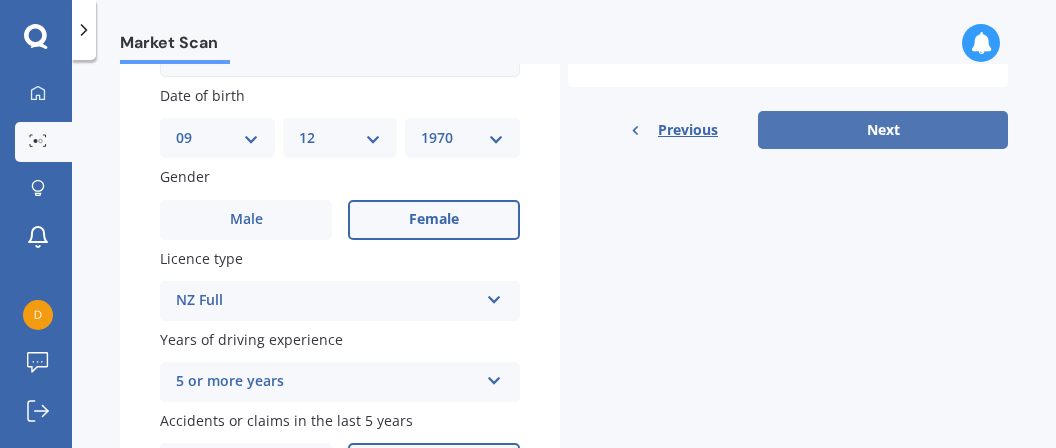 type on "$12,000" 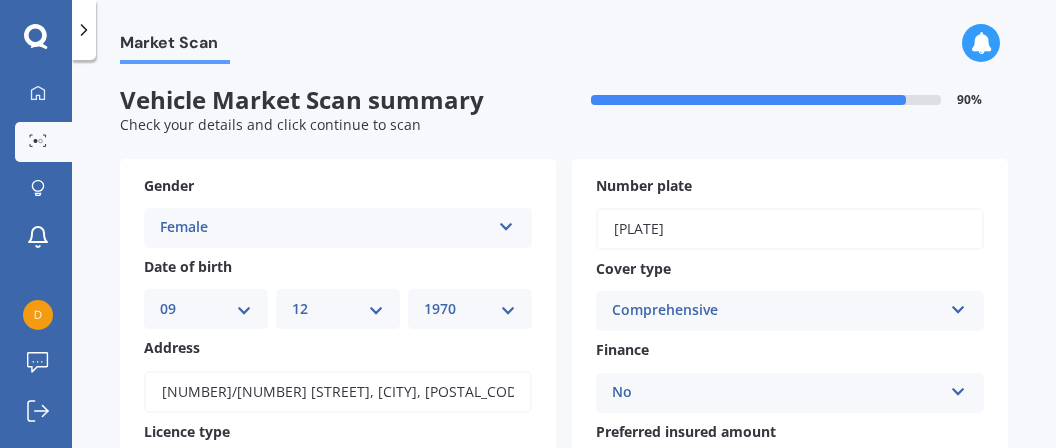 scroll, scrollTop: 0, scrollLeft: 0, axis: both 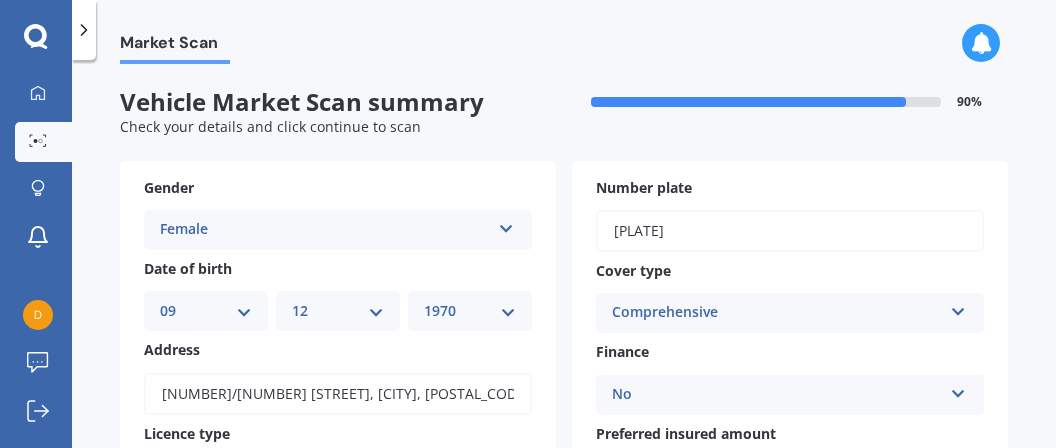 drag, startPoint x: 1047, startPoint y: 91, endPoint x: 1047, endPoint y: 137, distance: 46 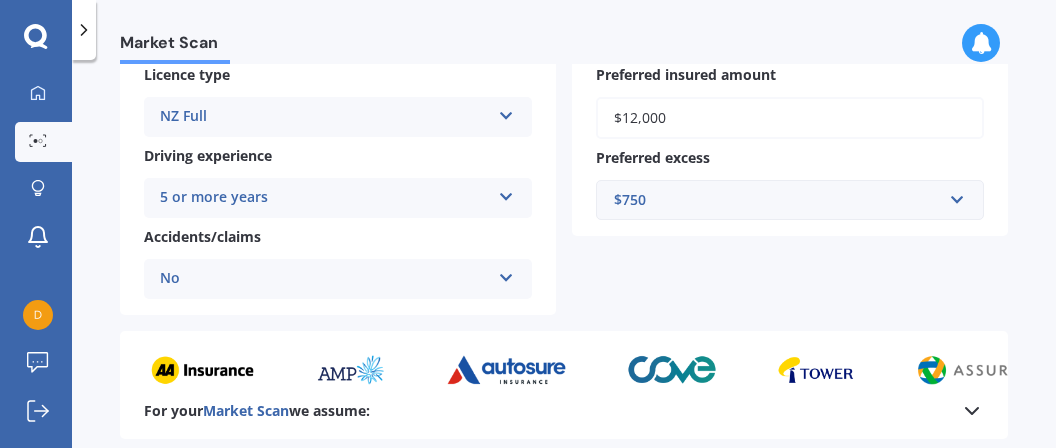 scroll, scrollTop: 194, scrollLeft: 0, axis: vertical 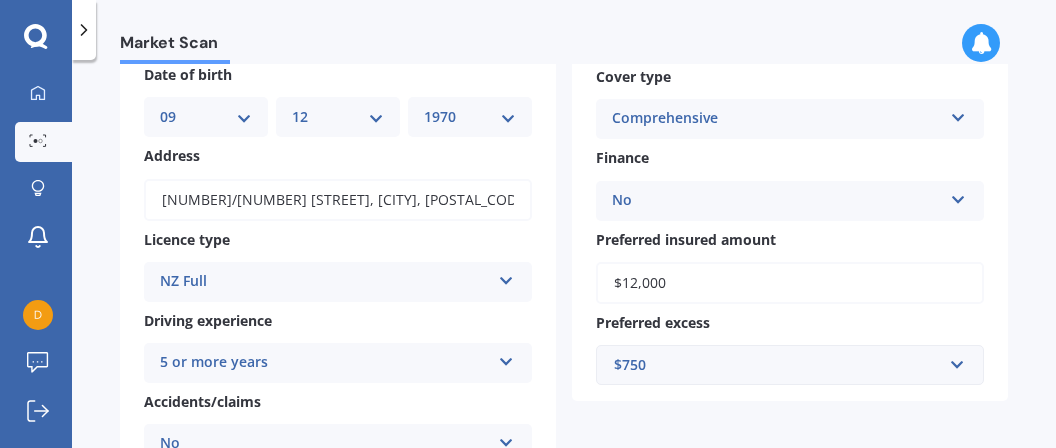 click on "$12,000" at bounding box center (790, 283) 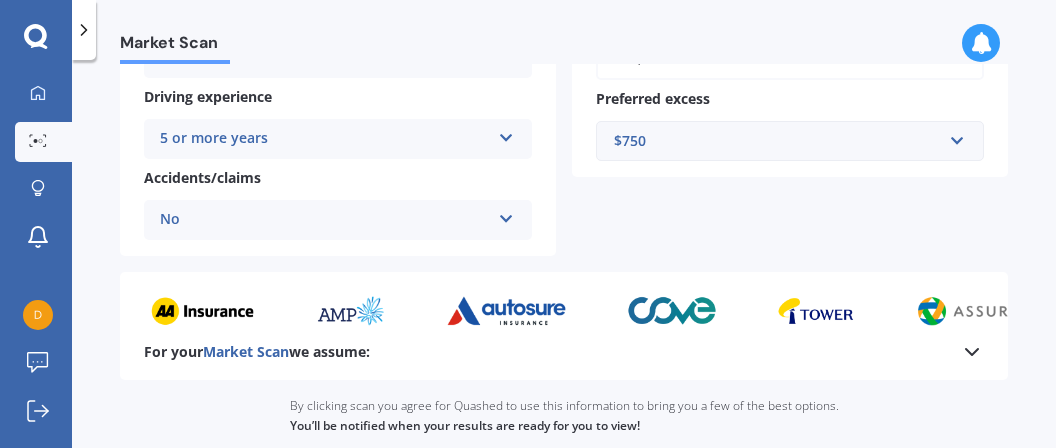 scroll, scrollTop: 419, scrollLeft: 0, axis: vertical 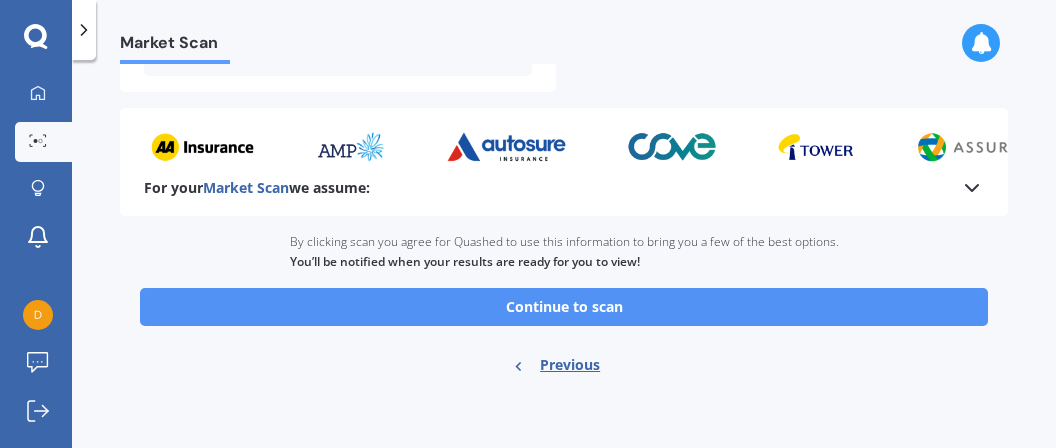 click on "Continue to scan" at bounding box center (564, 307) 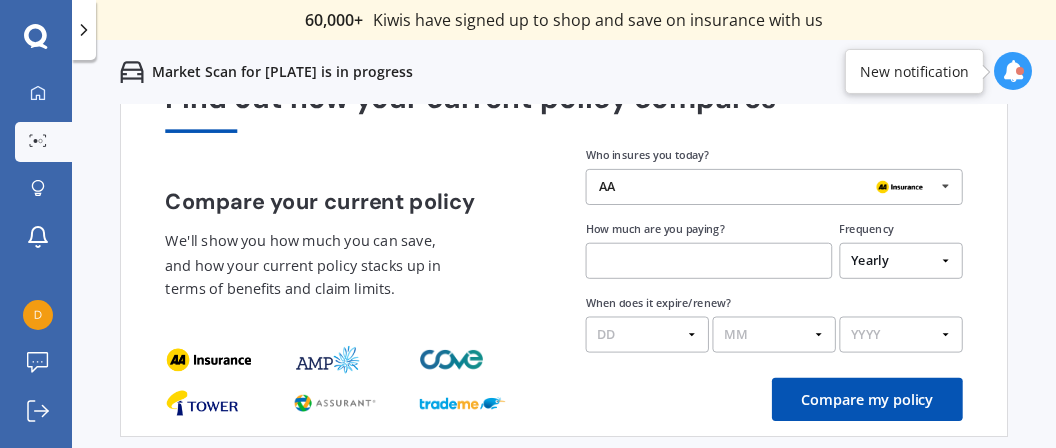 scroll, scrollTop: 0, scrollLeft: 0, axis: both 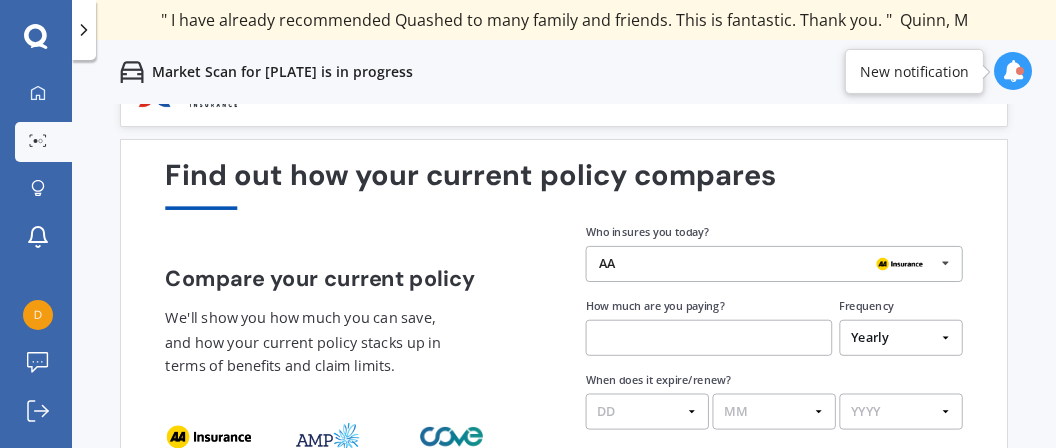 click at bounding box center (945, 263) 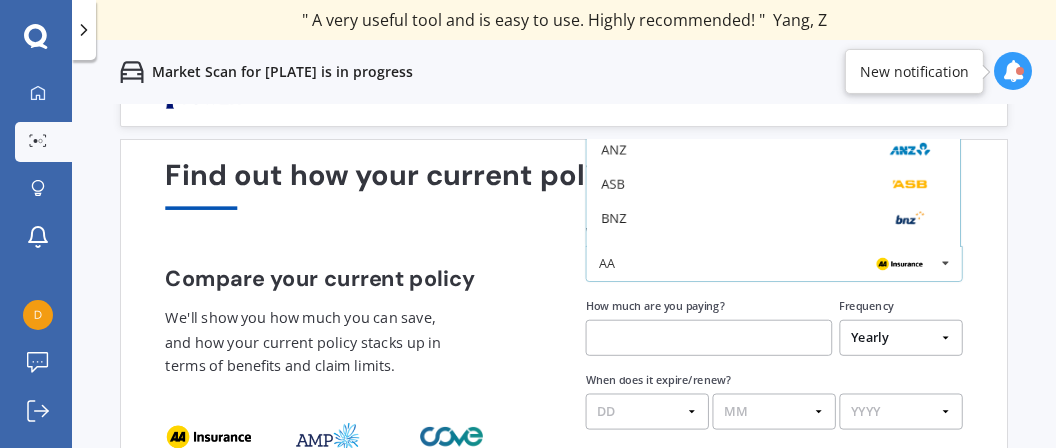 scroll, scrollTop: 0, scrollLeft: 0, axis: both 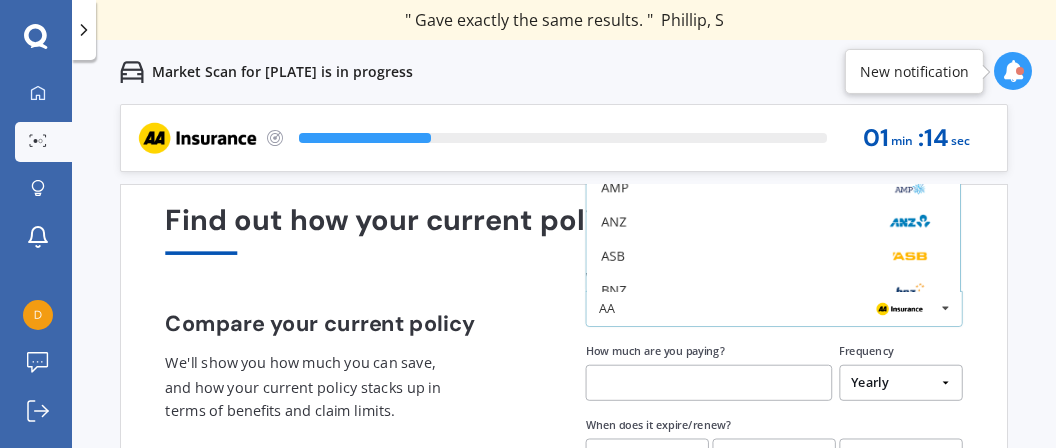 click on "AA" at bounding box center [767, 309] 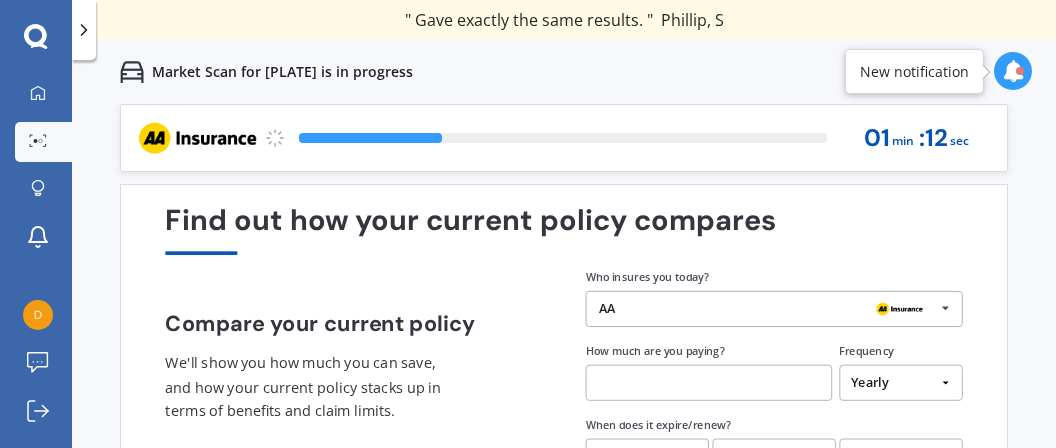 click at bounding box center (945, 308) 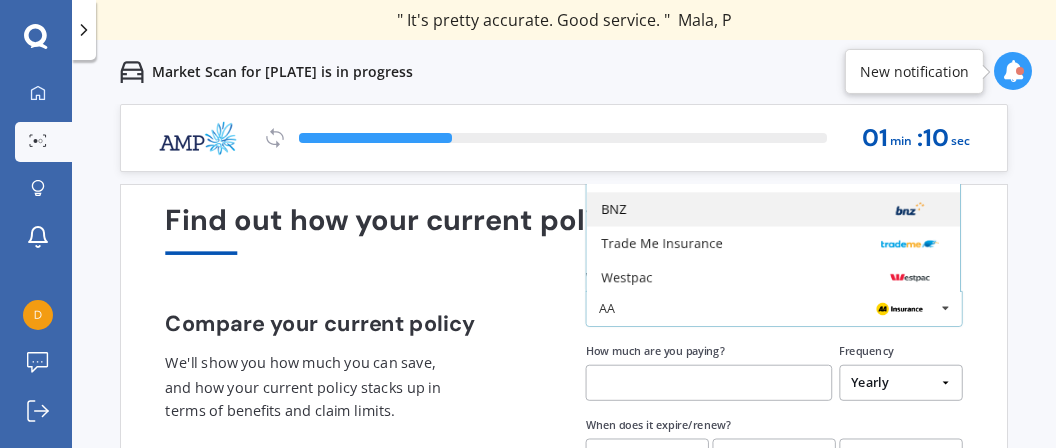 scroll, scrollTop: 130, scrollLeft: 0, axis: vertical 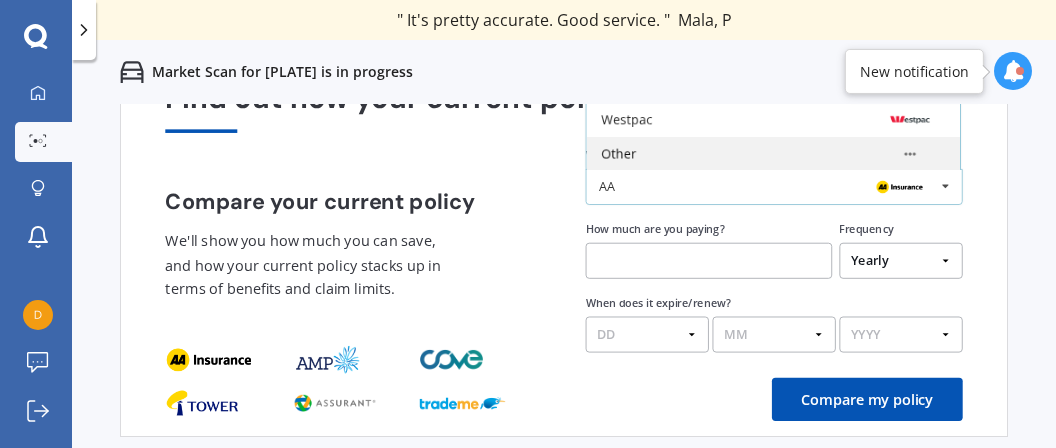 click on "Other" at bounding box center (773, 154) 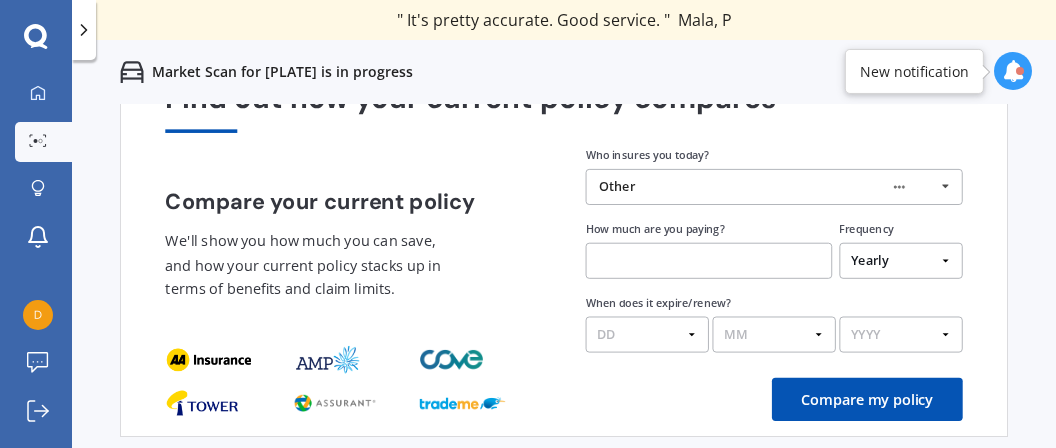 click at bounding box center (709, 261) 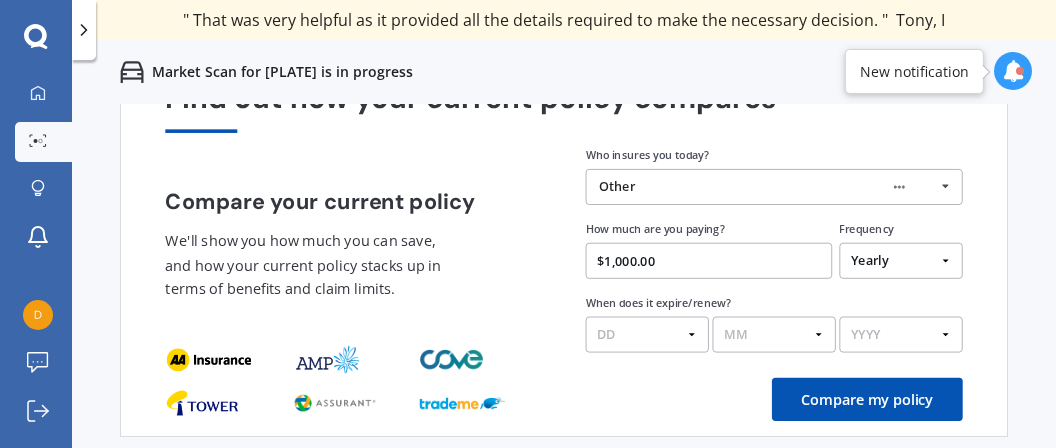 type on "$1,000.00" 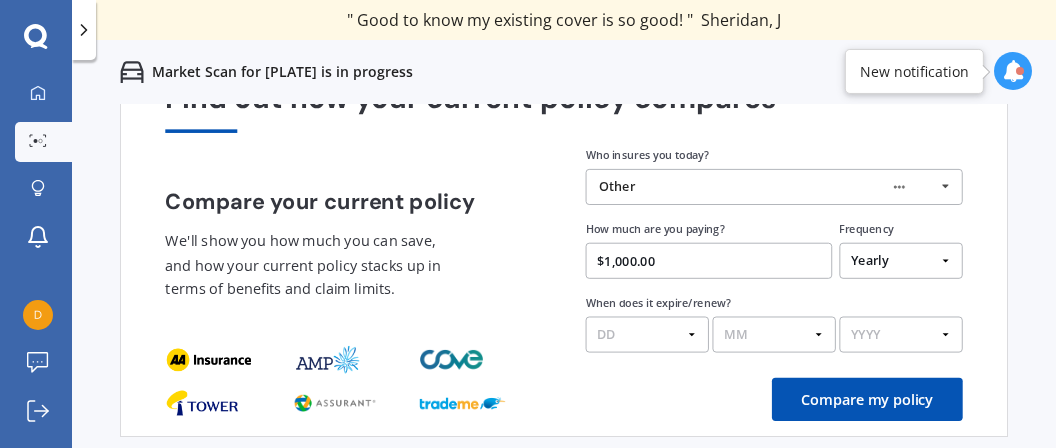 click on "MM 01 02 03 04 05 06 07 08 09 10 11 12" at bounding box center [774, 335] 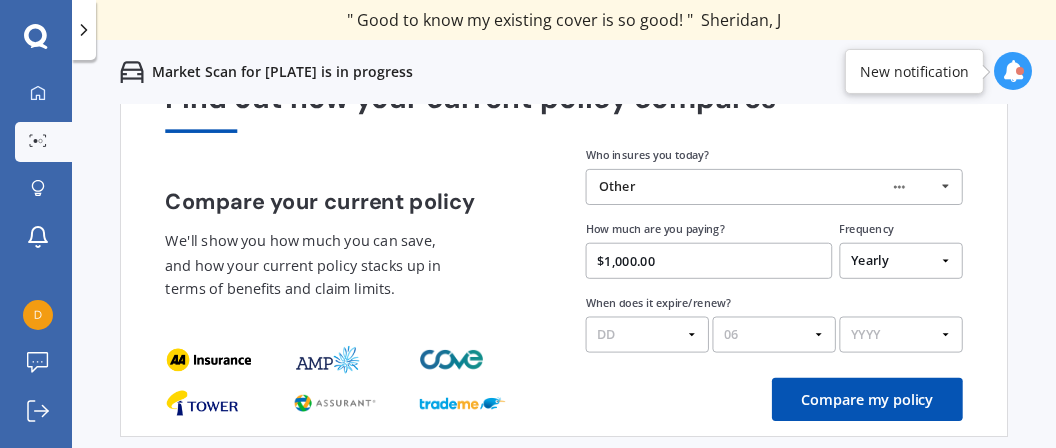 click on "06" at bounding box center (0, 0) 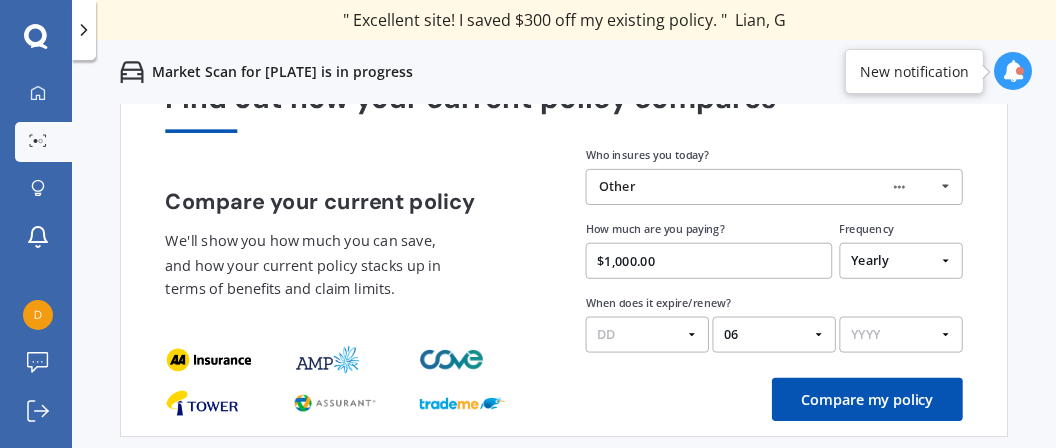 click on "MM 01 02 03 04 05 06 07 08 09 10 11 12" at bounding box center (774, 335) 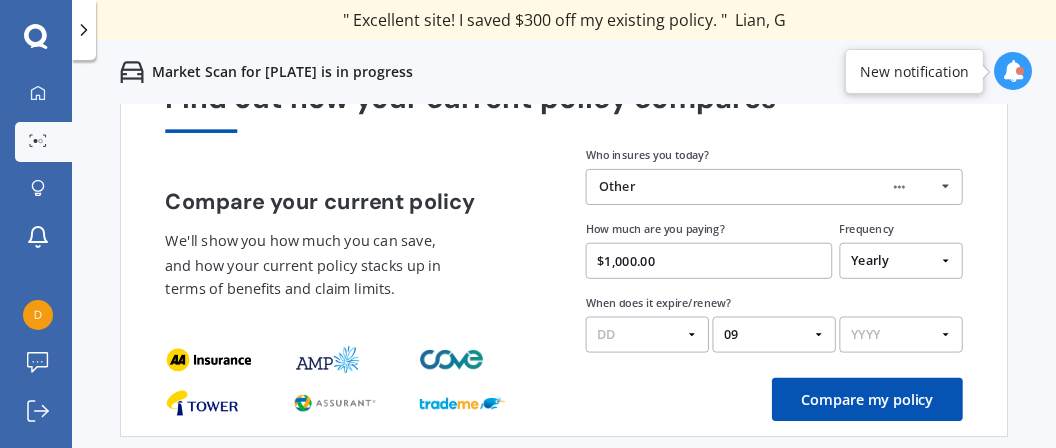 click on "09" at bounding box center (0, 0) 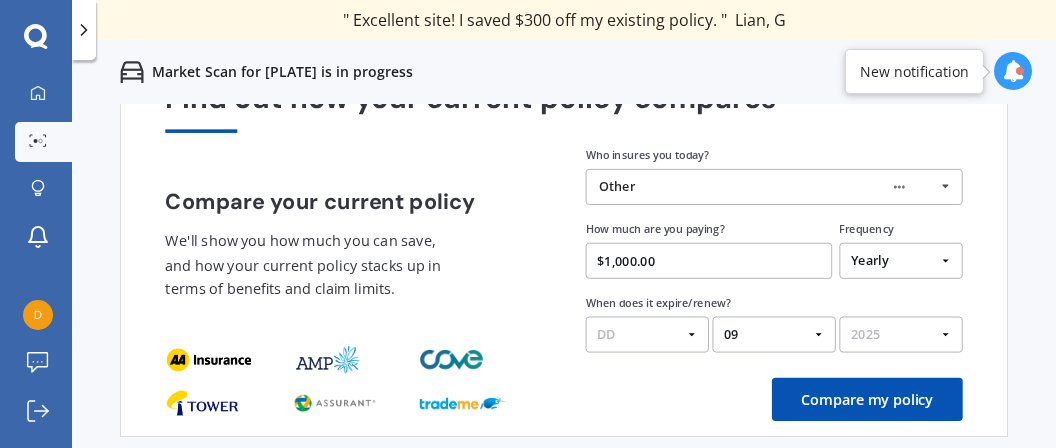 click on "2025" at bounding box center (0, 0) 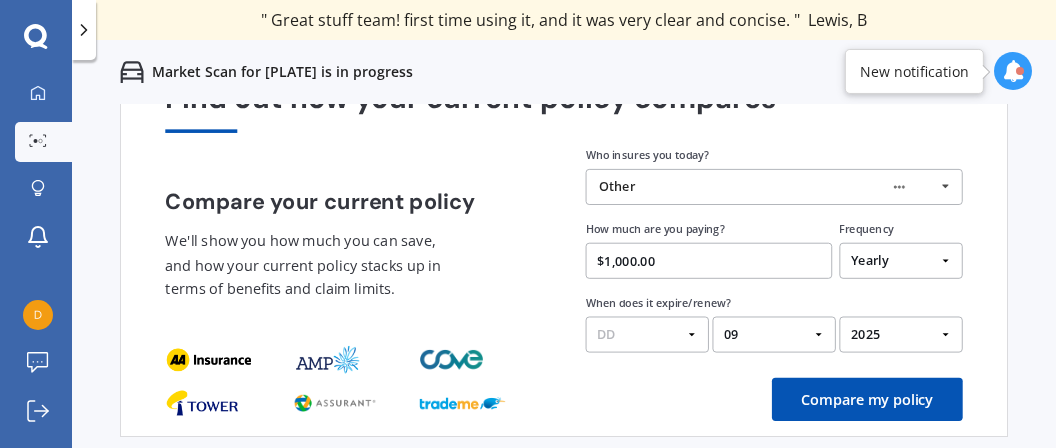 click on "DD 01 02 03 04 05 06 07 08 09 10 11 12 13 14 15 16 17 18 19 20 21 22 23 24 25 26 27 28 29 30 31" at bounding box center [647, 335] 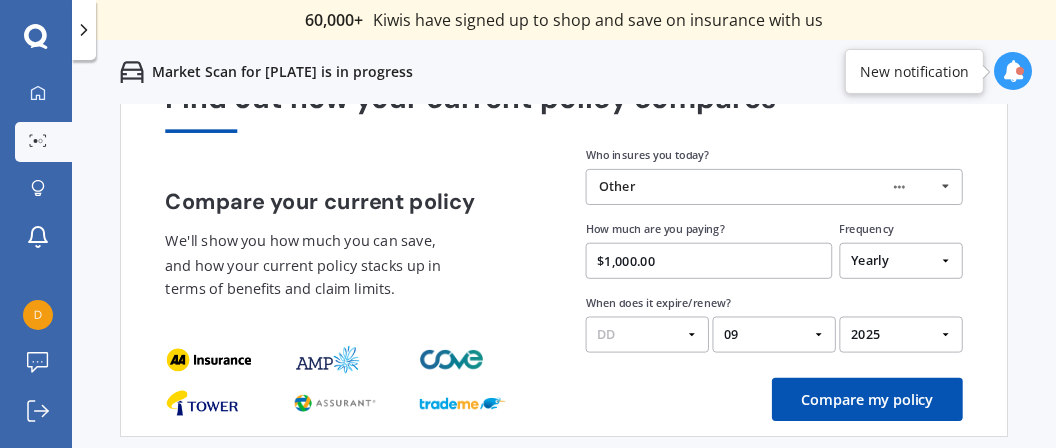 select on "15" 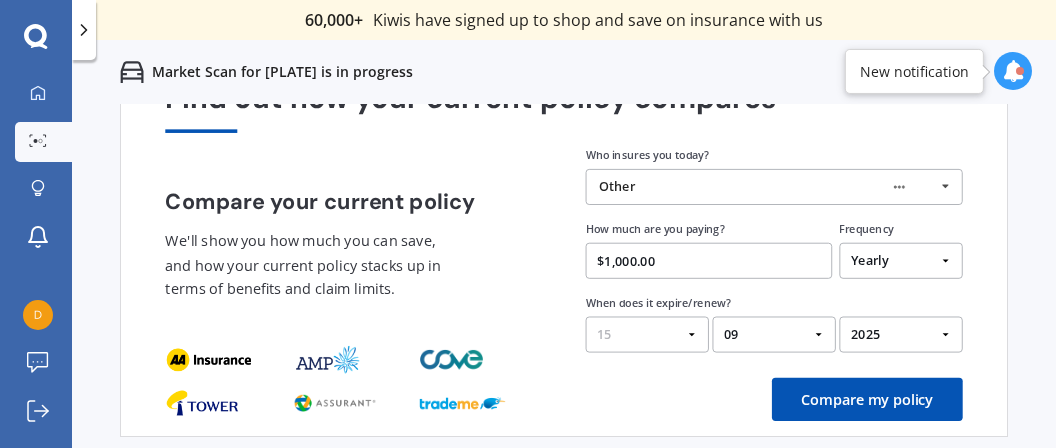 click on "15" at bounding box center (0, 0) 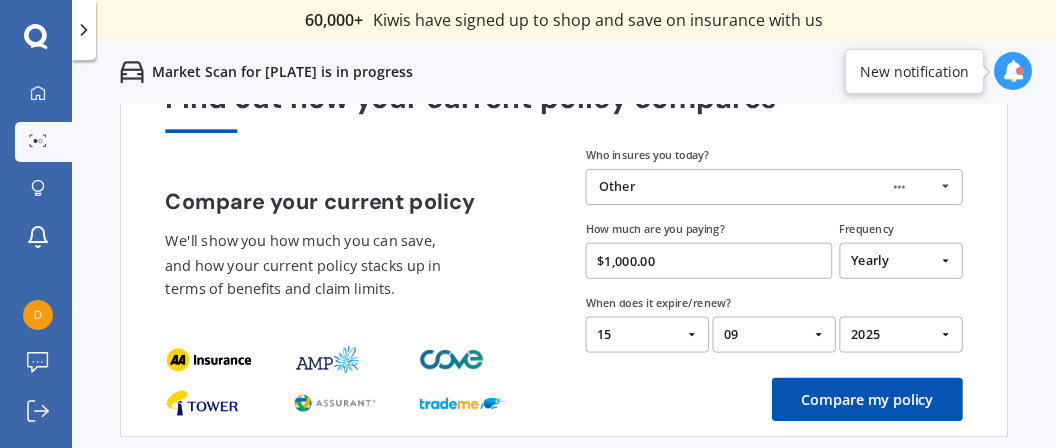click on "Compare my policy" at bounding box center (867, 399) 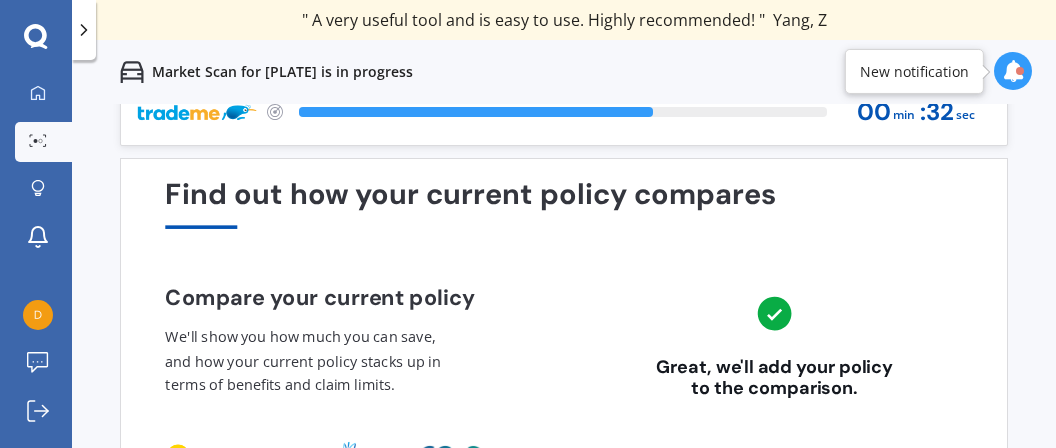 scroll, scrollTop: 0, scrollLeft: 0, axis: both 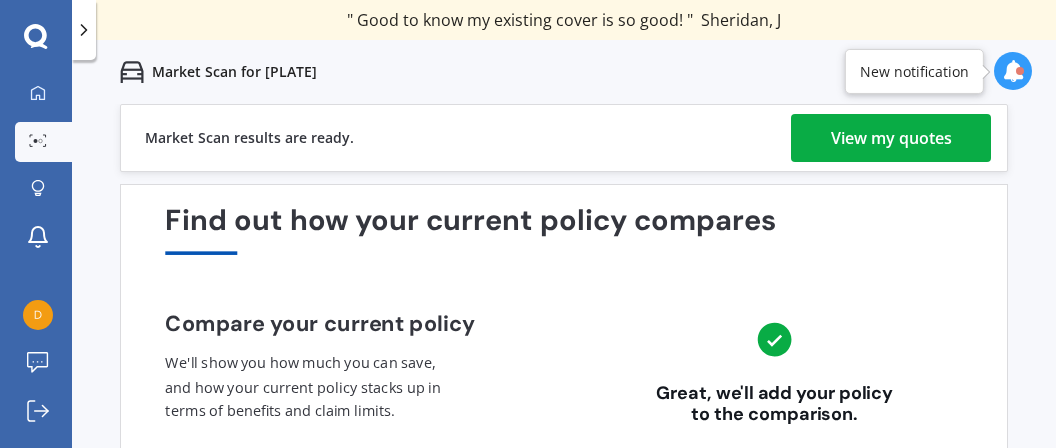 click on "View my quotes" at bounding box center [891, 138] 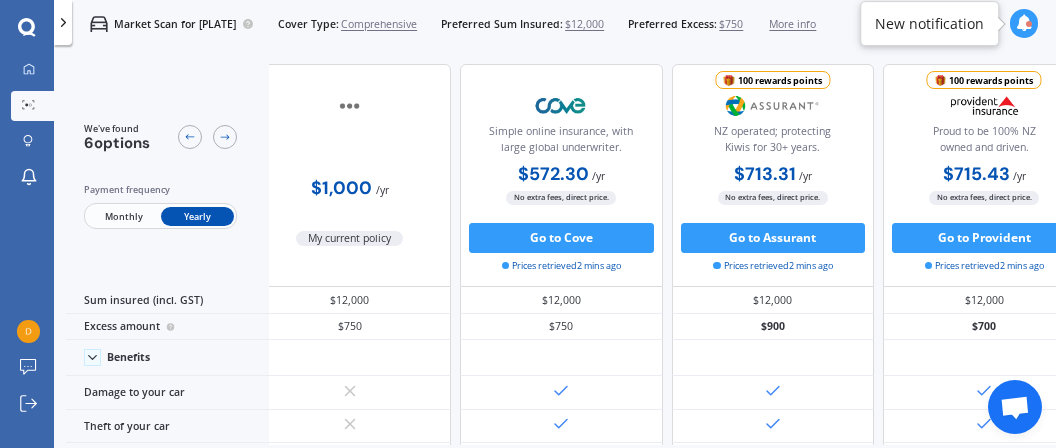 scroll, scrollTop: 0, scrollLeft: 0, axis: both 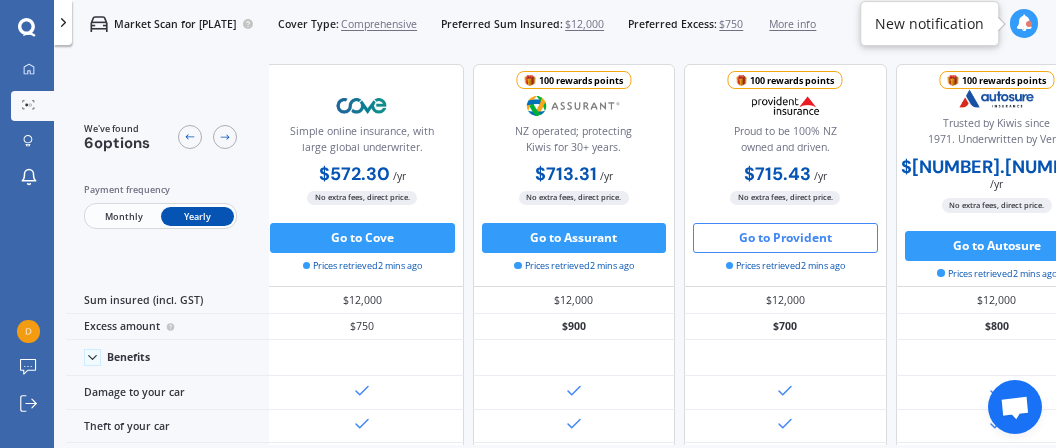 click on "Go to Provident" at bounding box center (785, 238) 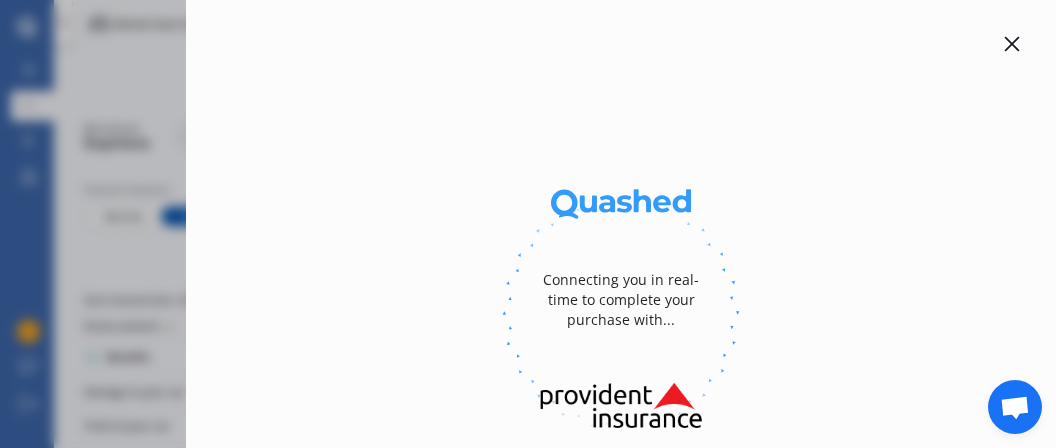 scroll, scrollTop: 0, scrollLeft: 292, axis: horizontal 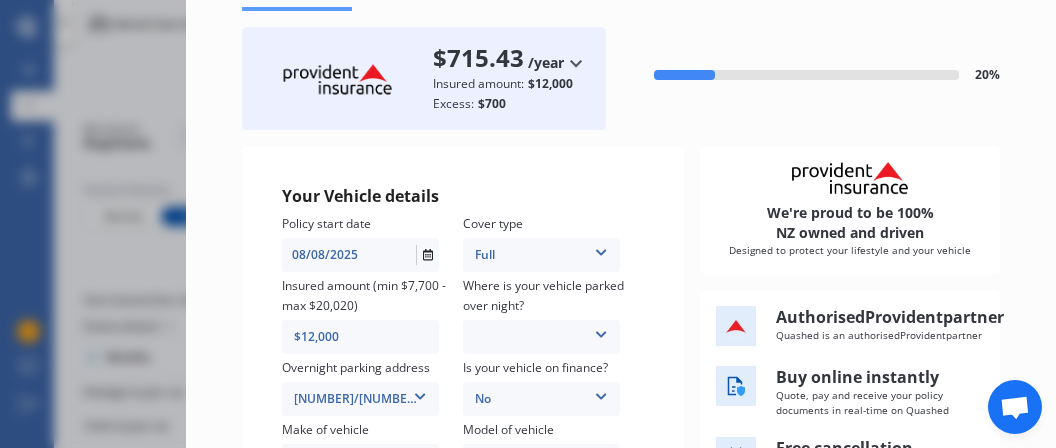 click at bounding box center [601, 331] 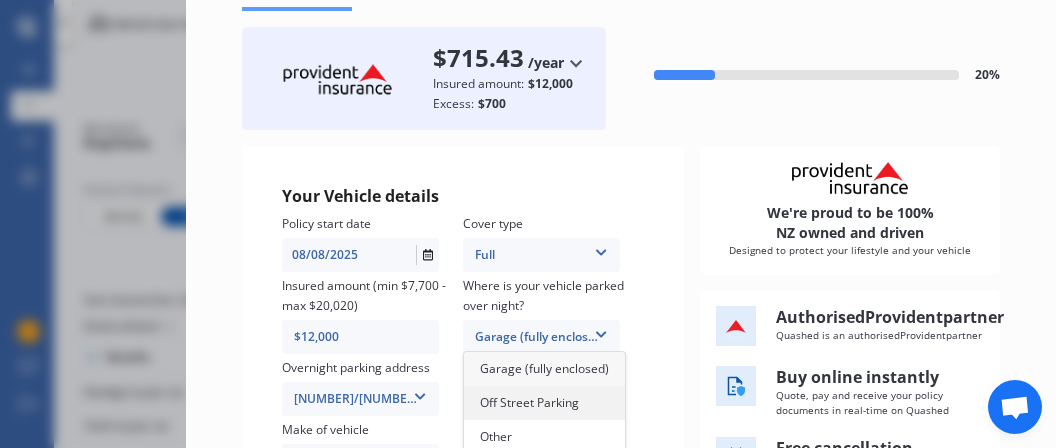 click on "Off Street Parking" at bounding box center [544, 403] 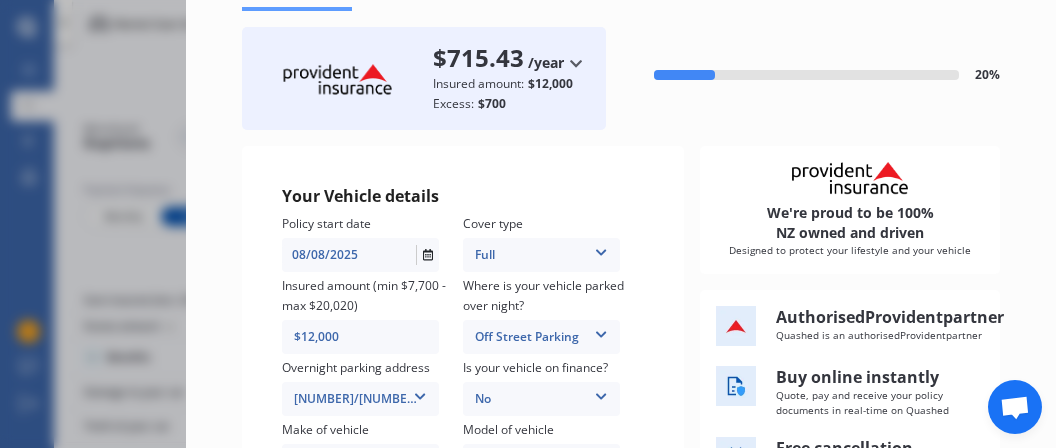 scroll, scrollTop: 91, scrollLeft: 0, axis: vertical 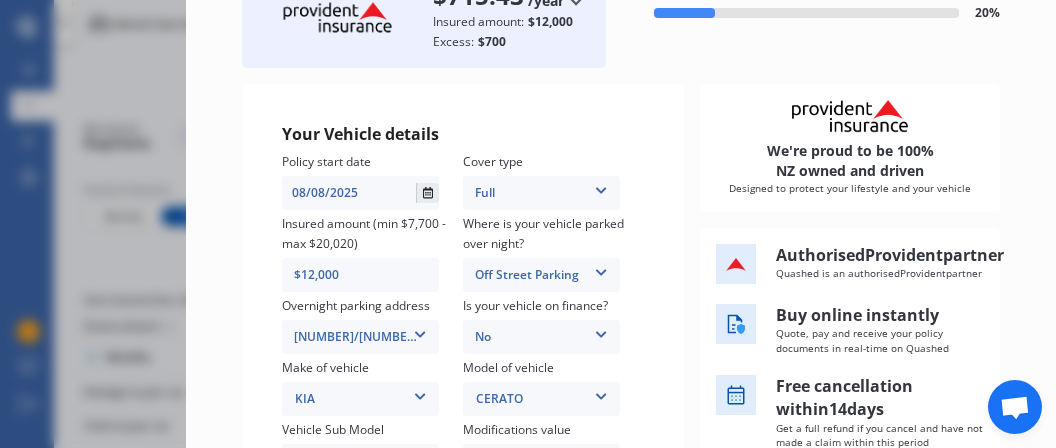 click 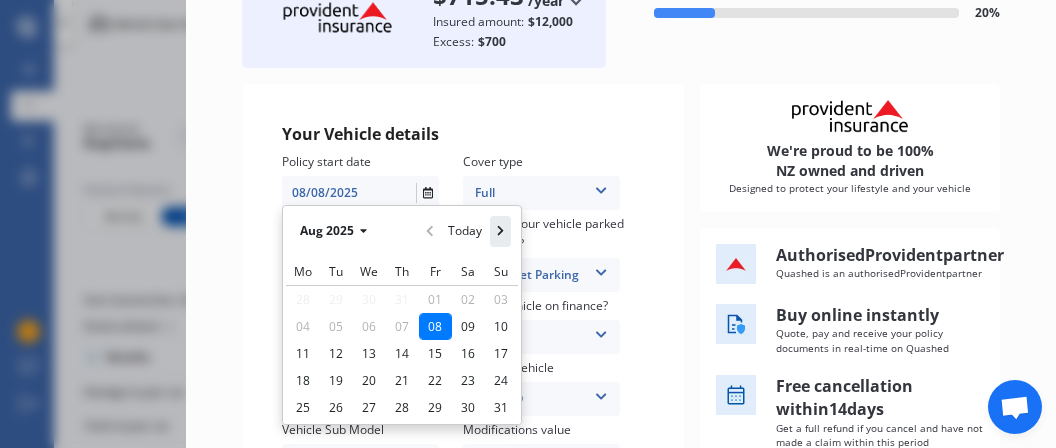 click at bounding box center (501, 231) 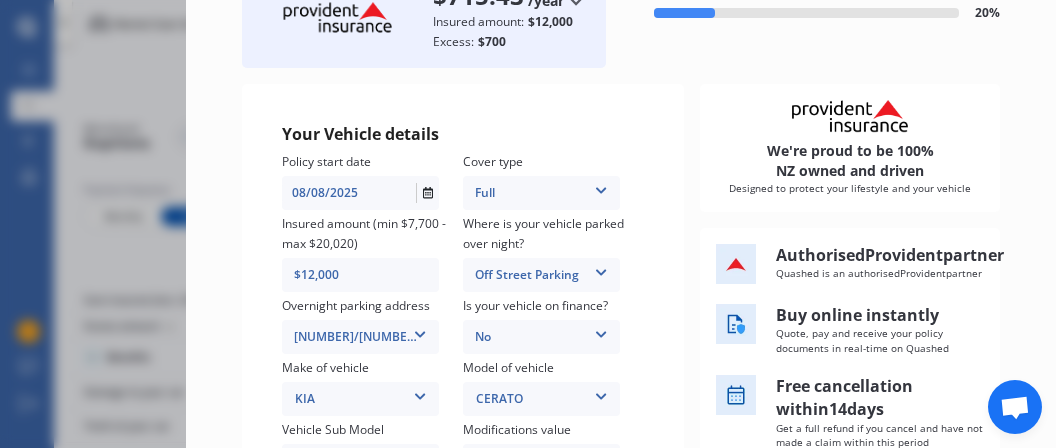 click on "08/08/2025" at bounding box center (349, 193) 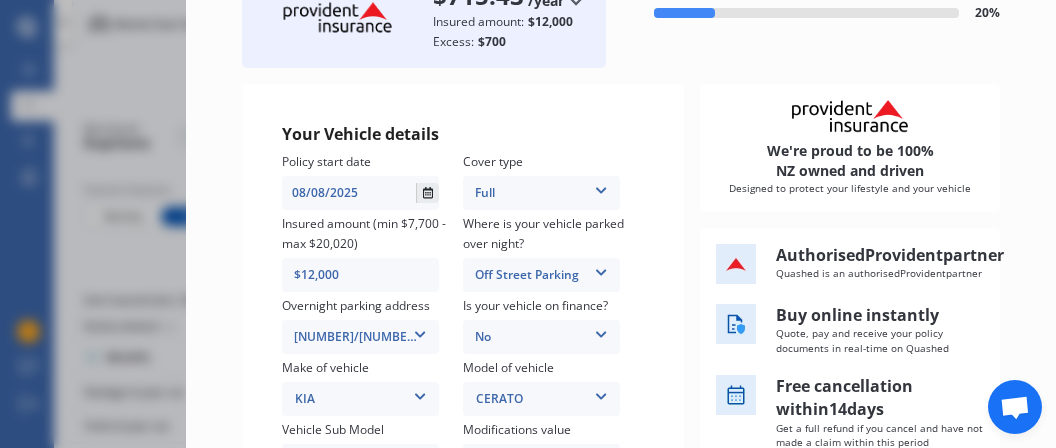 click 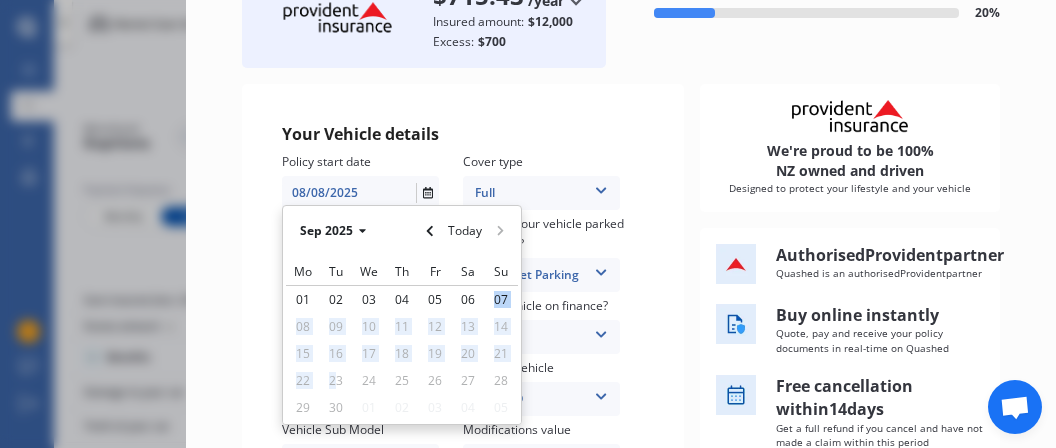 click on "Mo Tu We Th Fr Sa Su 01 02 03 04 05 06 07 08 09 10 11 12 13 14 15 16 17 18 19 20 21 22 23 24 25 26 27 28 29 30 01 02 03 04 05" at bounding box center [402, 340] 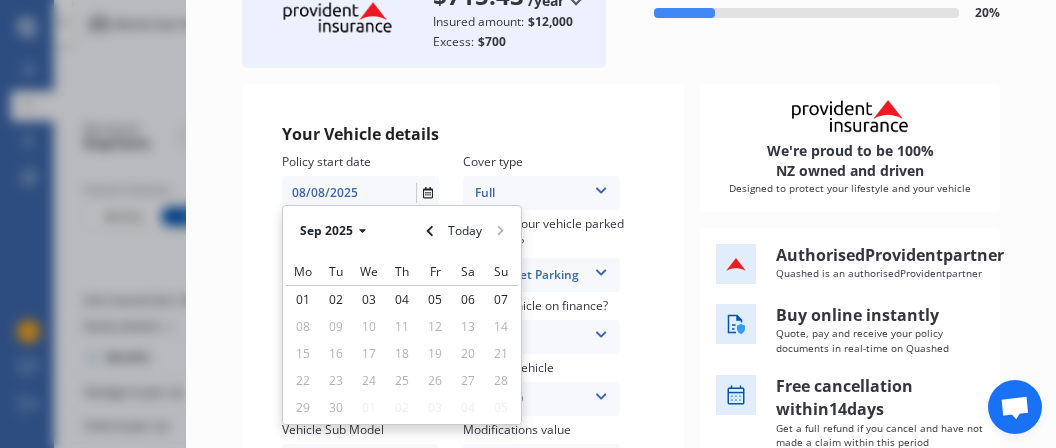 click on "Mo Tu We Th Fr Sa Su 01 02 03 04 05 06 07 08 09 10 11 12 13 14 15 16 17 18 19 20 21 22 23 24 25 26 27 28 29 30 01 02 03 04 05" at bounding box center (402, 340) 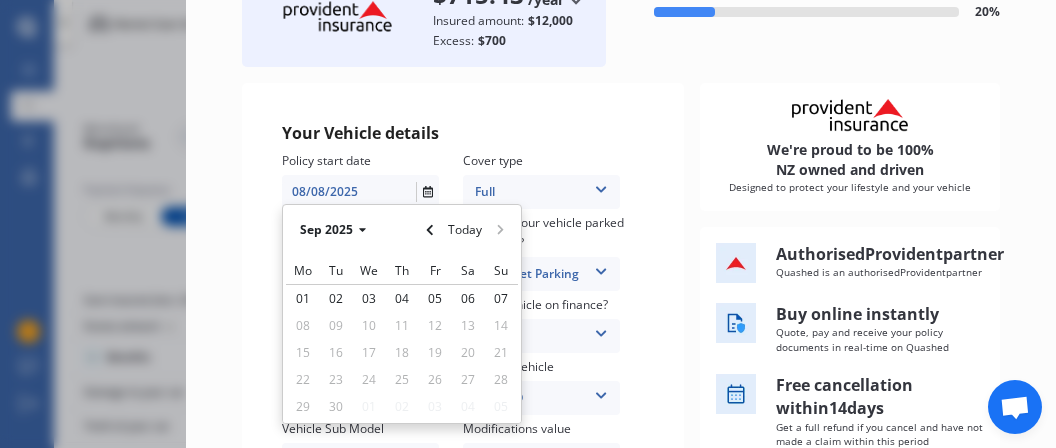 click on "Your Vehicle details" at bounding box center [463, 133] 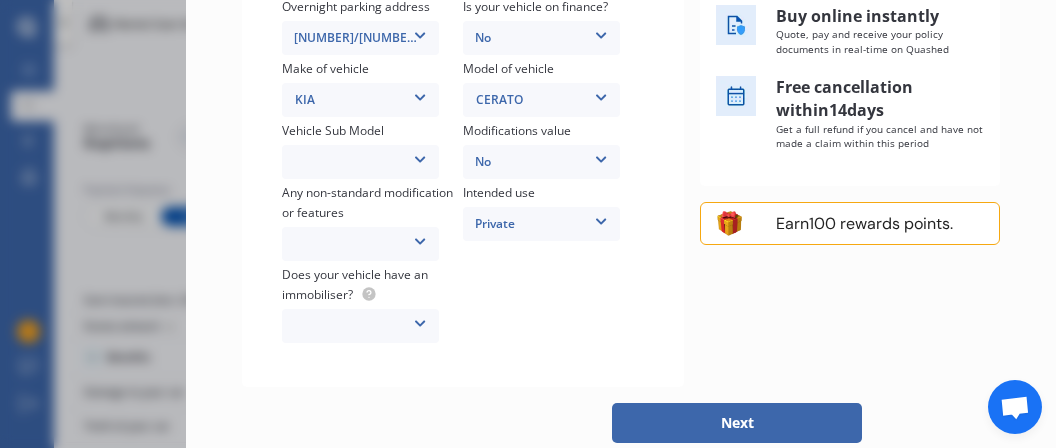 scroll, scrollTop: 462, scrollLeft: 0, axis: vertical 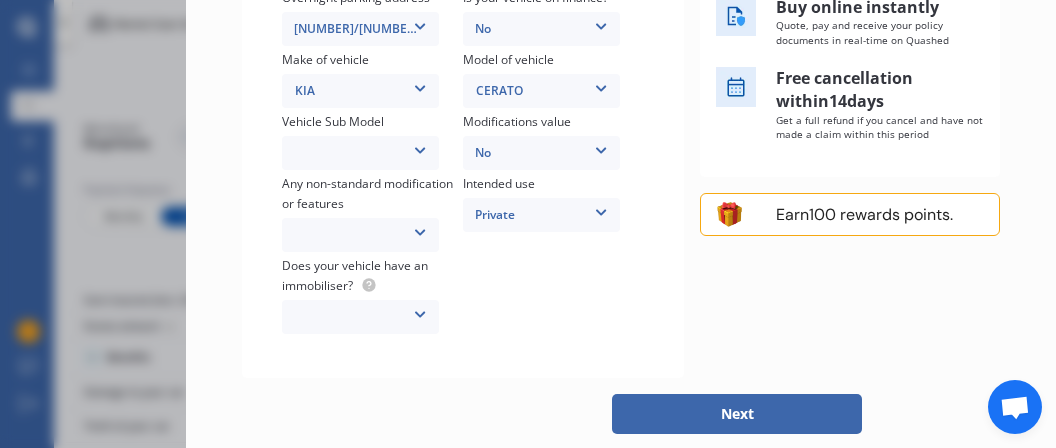 click on "Yes No" at bounding box center [360, 317] 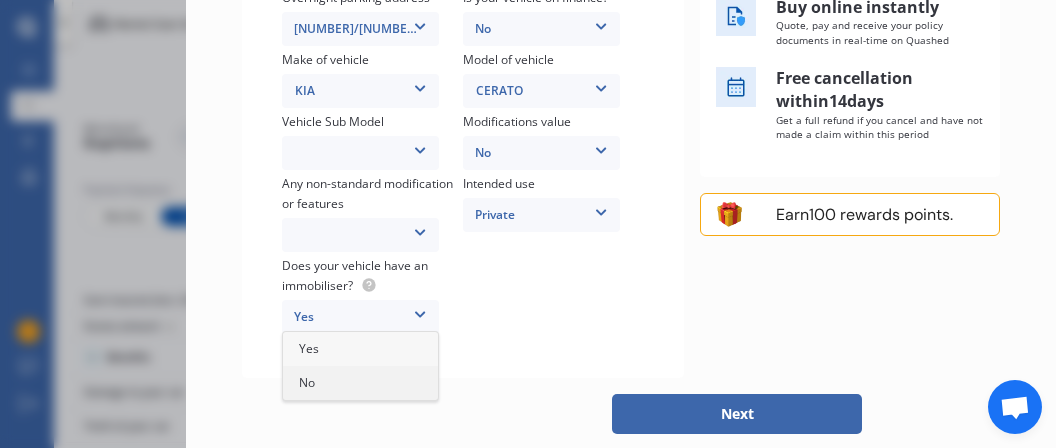 click on "No" at bounding box center (360, 383) 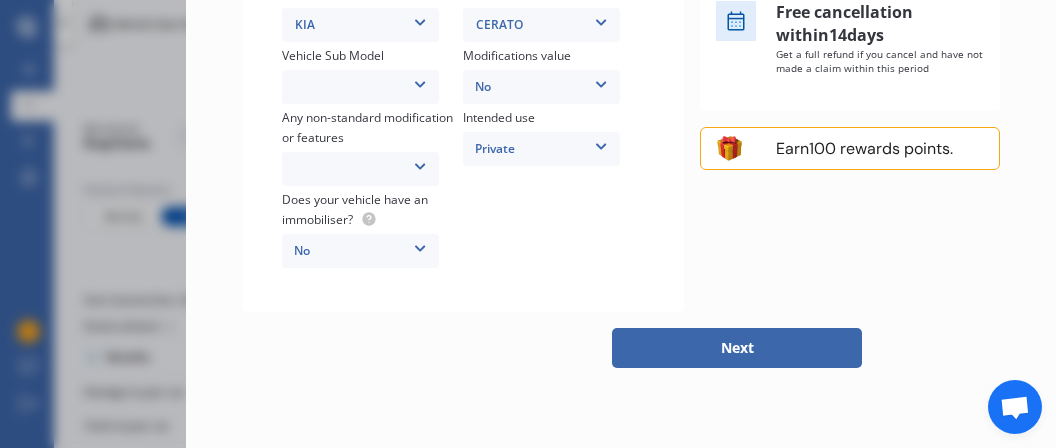 scroll, scrollTop: 631, scrollLeft: 0, axis: vertical 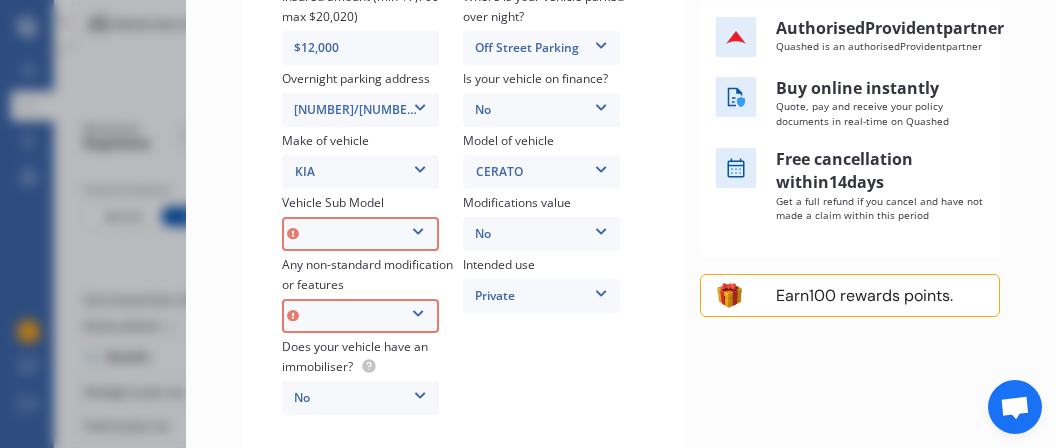 click on "Cerato YD LX Hatchback 5dr SportShift 6sp 2.0i MY17" at bounding box center [360, 234] 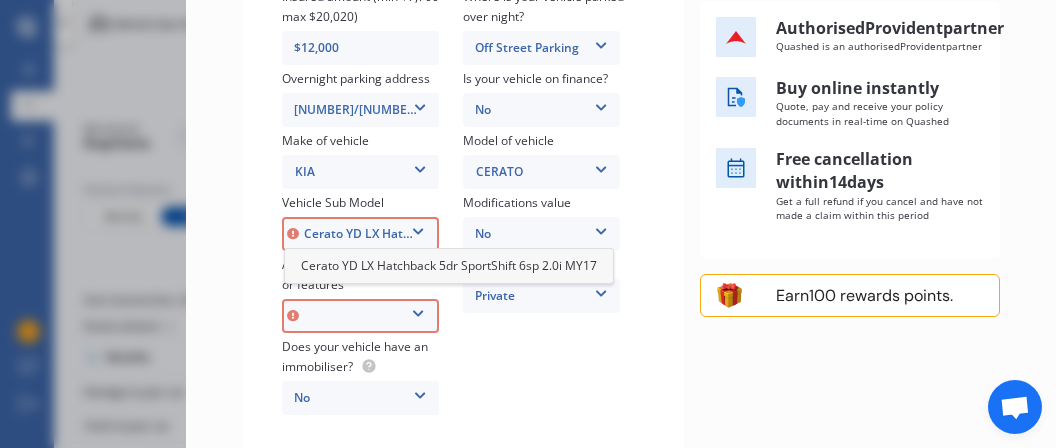 click on "Cerato YD LX Hatchback 5dr SportShift 6sp 2.0i MY17" at bounding box center [360, 234] 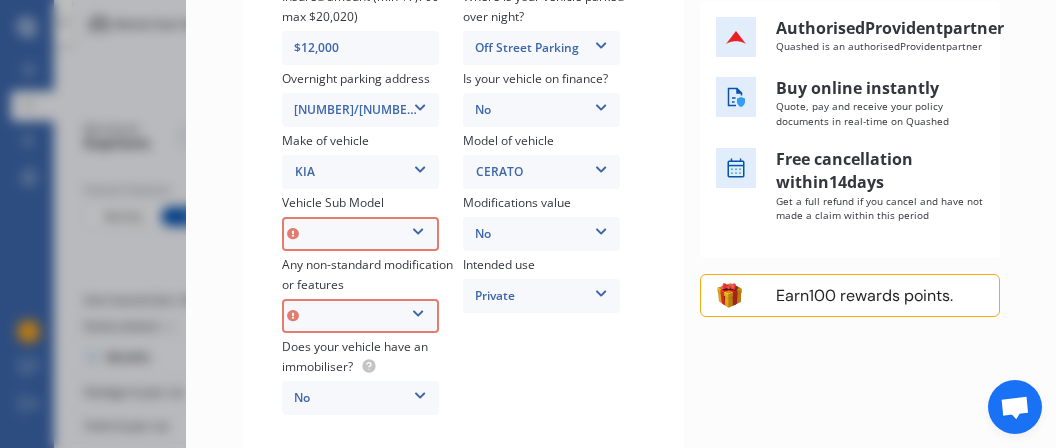 click on "Cerato YD LX Hatchback 5dr SportShift 6sp 2.0i MY17" at bounding box center [360, 234] 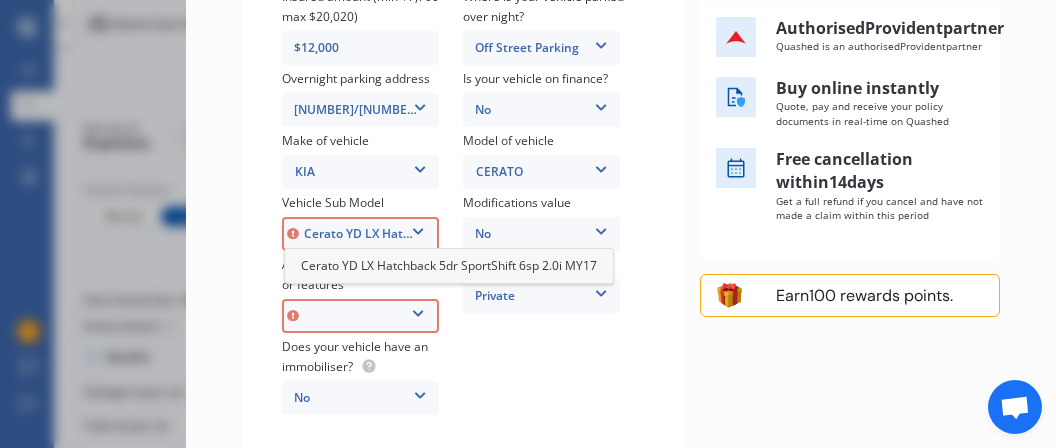 click on "Cerato YD LX Hatchback 5dr SportShift 6sp 2.0i MY17" at bounding box center (449, 265) 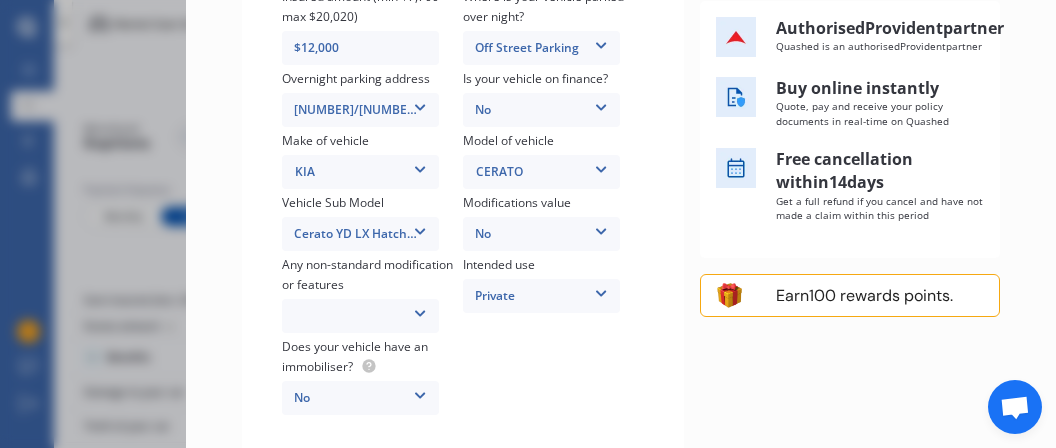 click on "None Nitrous Oxide System(NOS) Roll Cage Full Racing Harness" at bounding box center (360, 316) 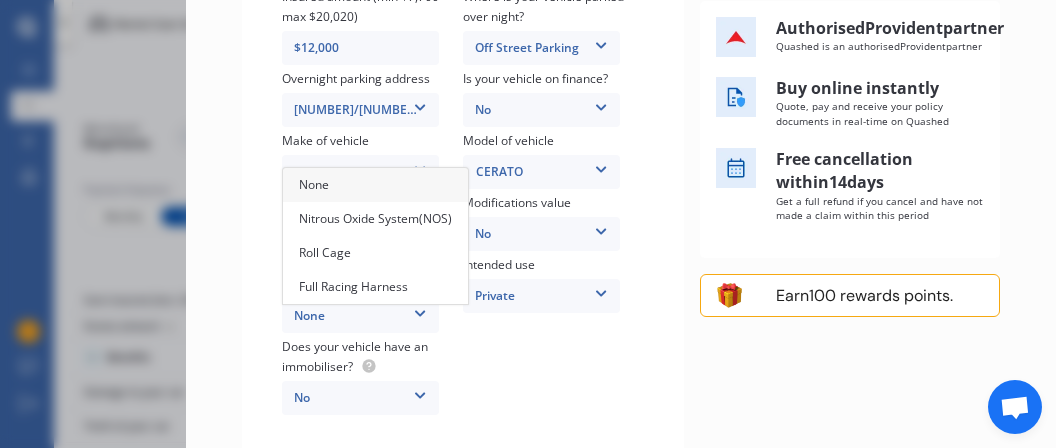 click on "None" at bounding box center [375, 185] 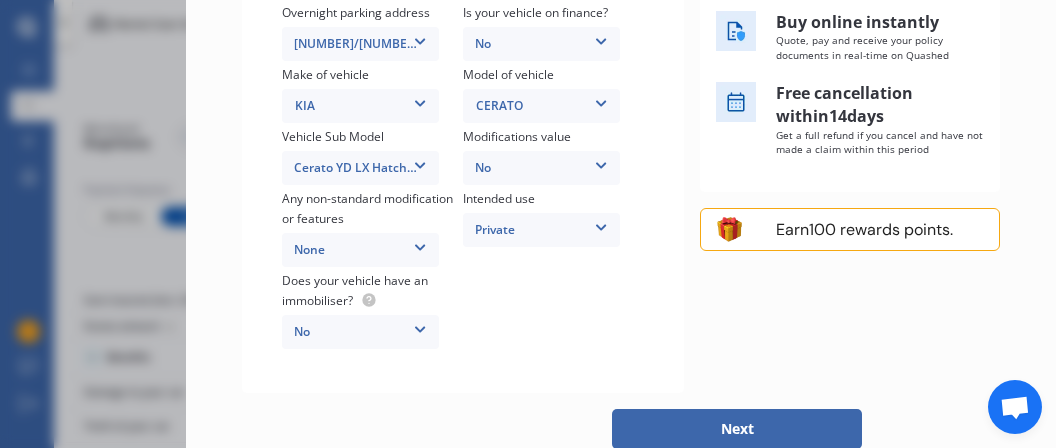 scroll, scrollTop: 631, scrollLeft: 0, axis: vertical 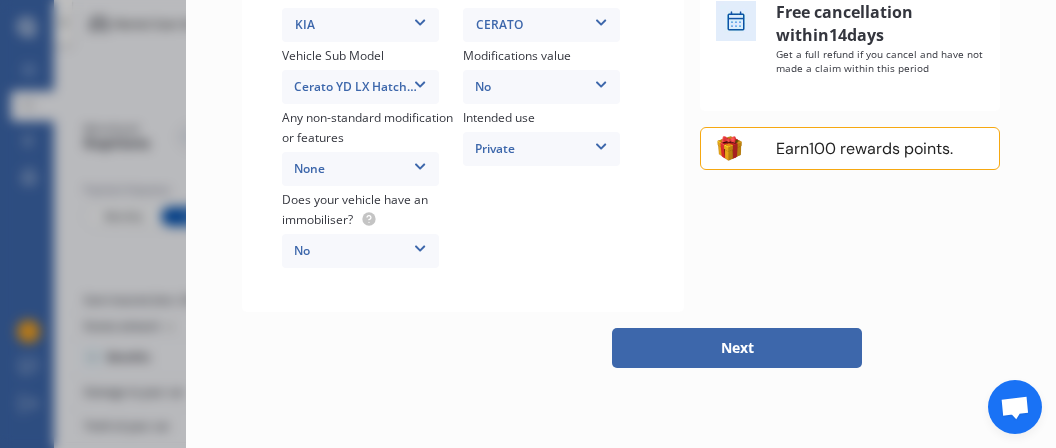 click on "Next" at bounding box center (737, 348) 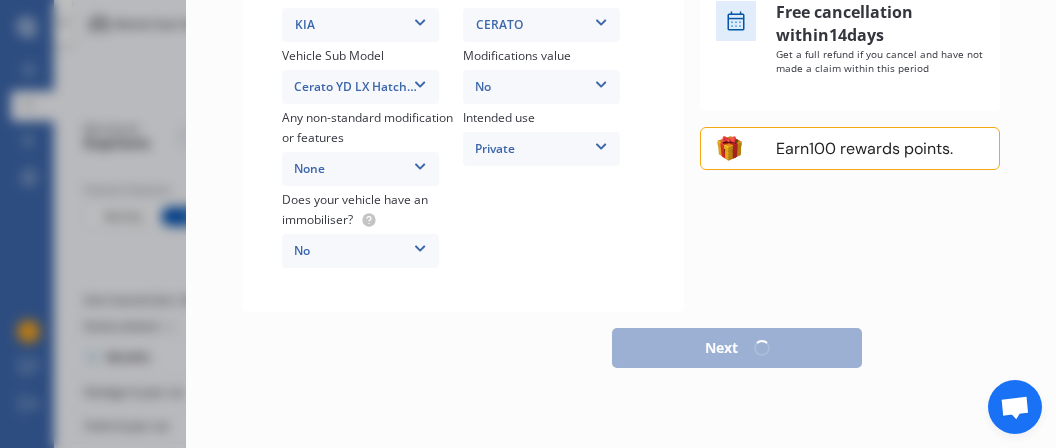 scroll, scrollTop: 620, scrollLeft: 0, axis: vertical 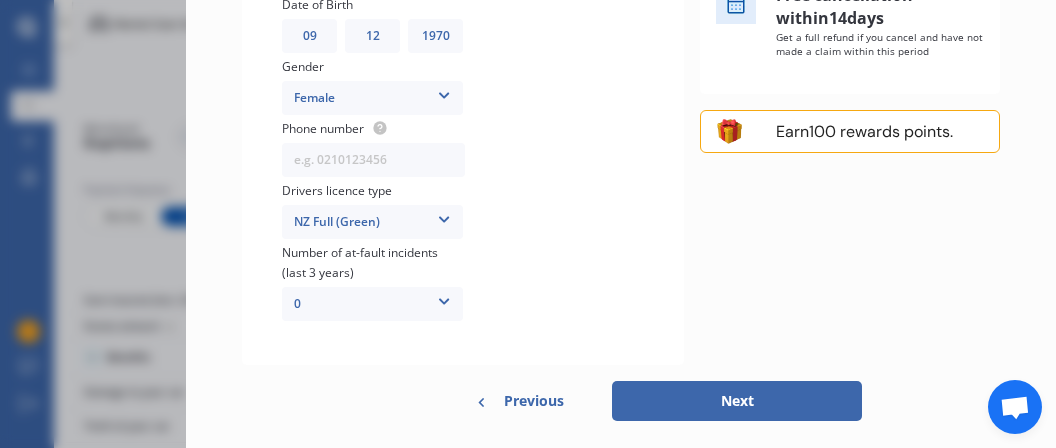 click on "Next" at bounding box center [737, 401] 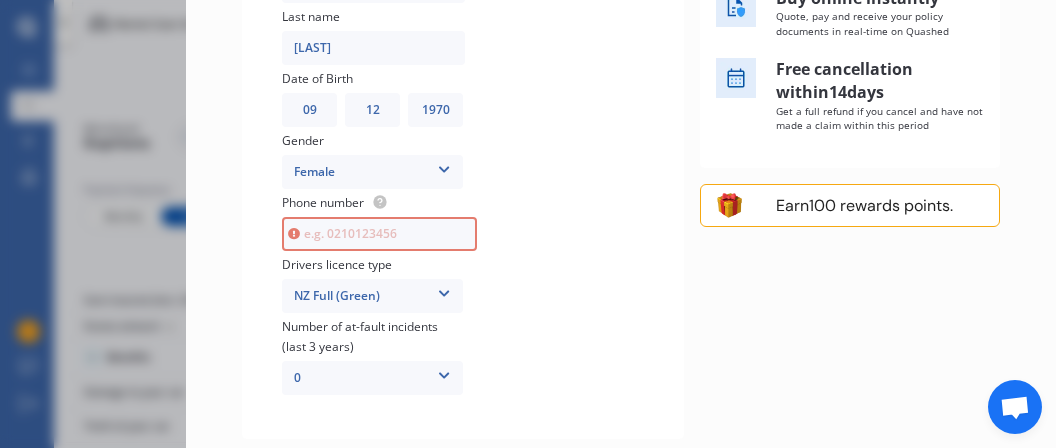 scroll, scrollTop: 470, scrollLeft: 0, axis: vertical 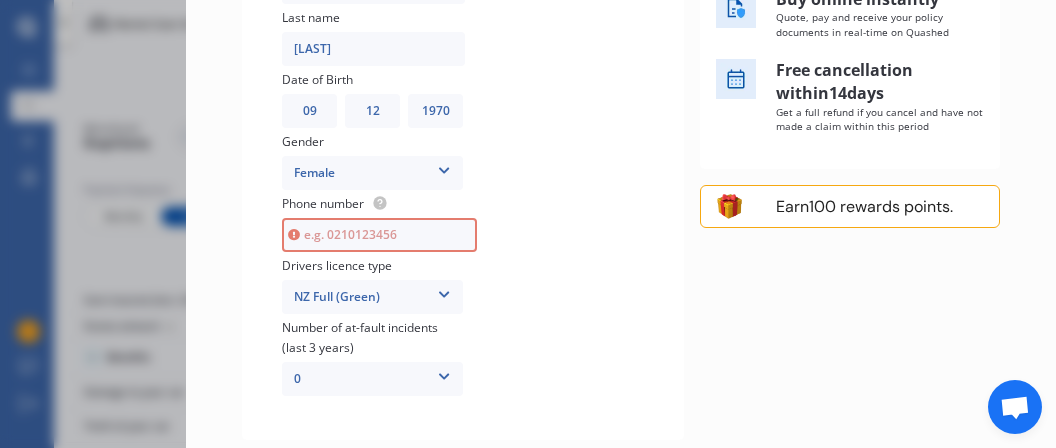 click at bounding box center [379, 235] 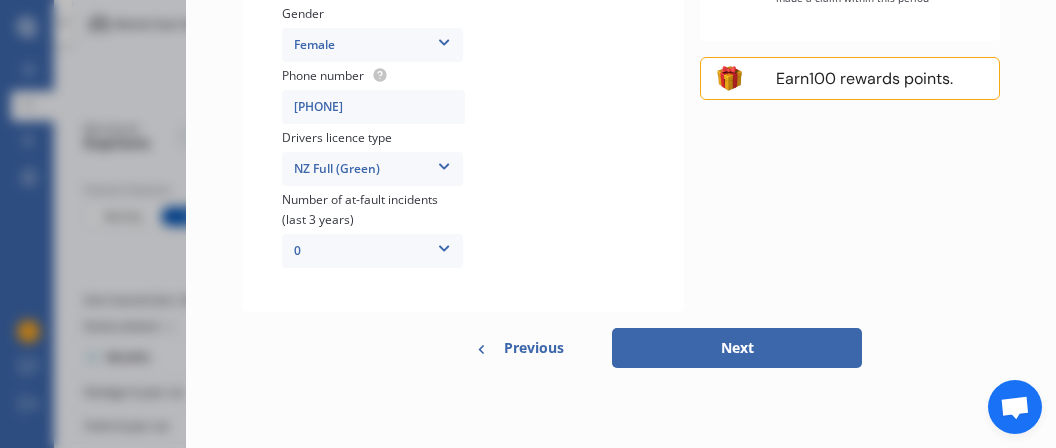 type on "[PHONE]" 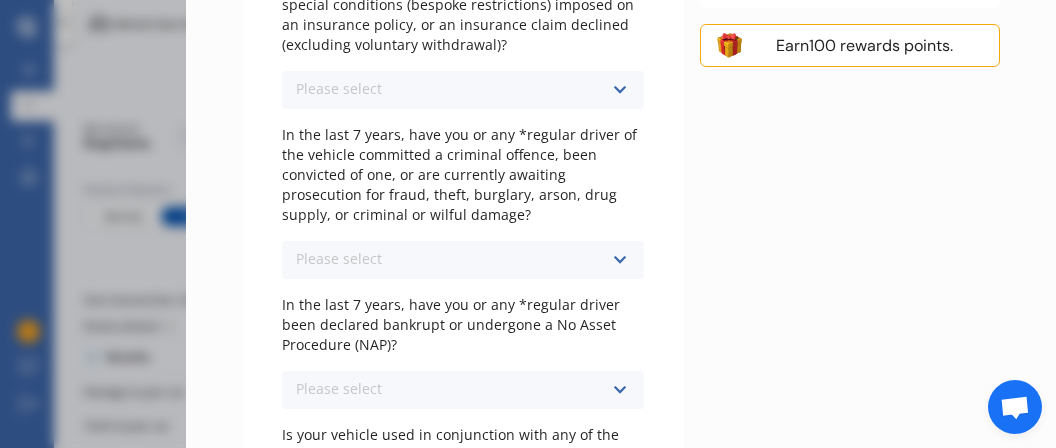 scroll, scrollTop: 0, scrollLeft: 0, axis: both 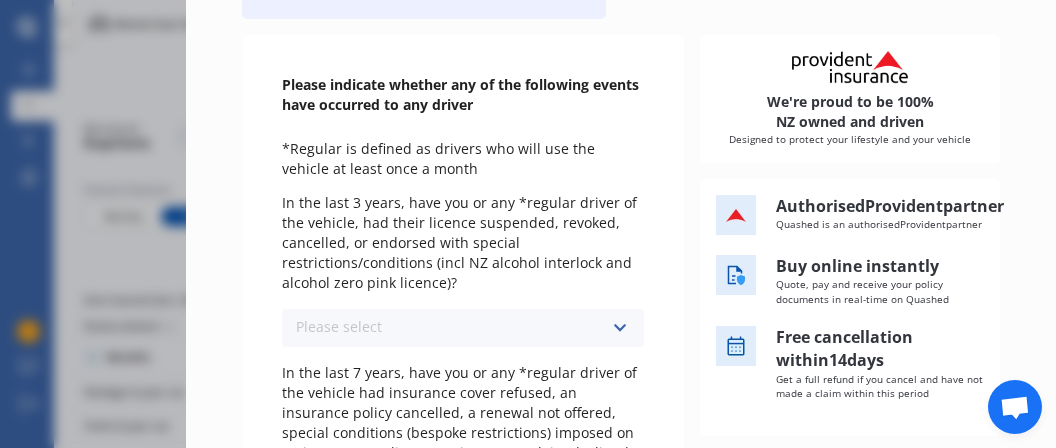 click at bounding box center (619, 328) 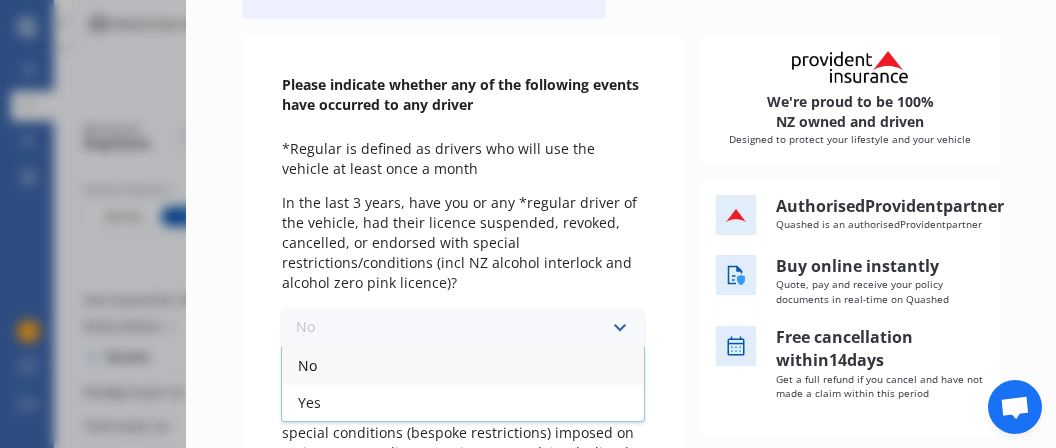 click on "No" at bounding box center [463, 365] 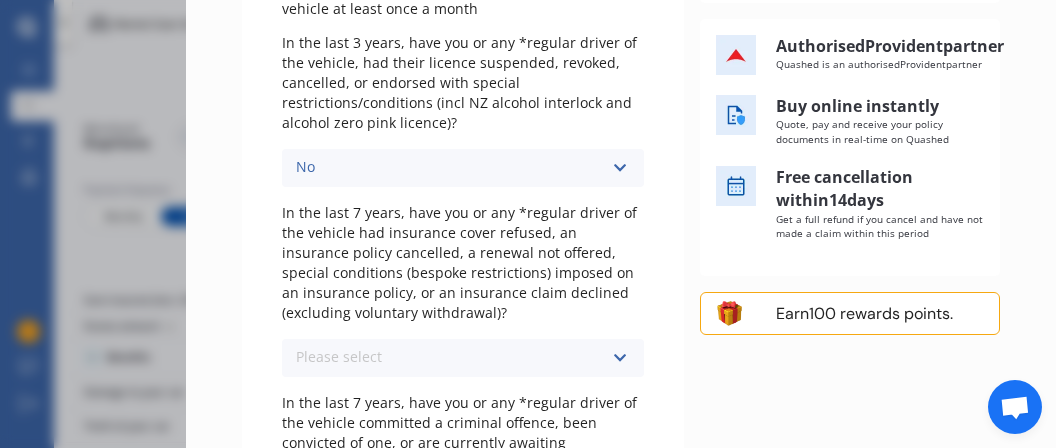 scroll, scrollTop: 369, scrollLeft: 0, axis: vertical 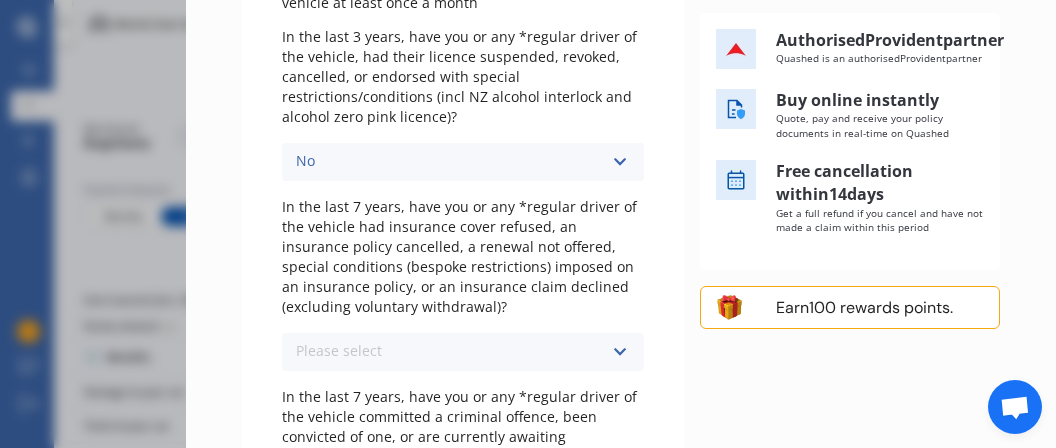 click at bounding box center [619, 352] 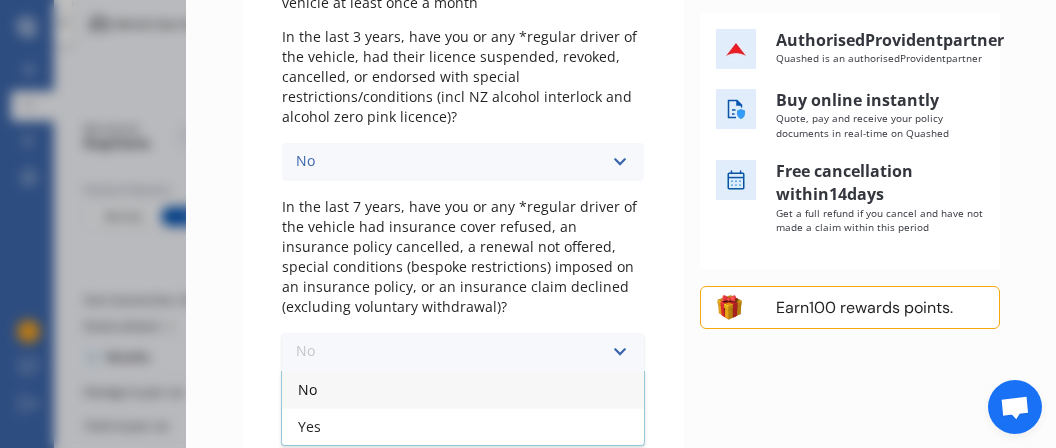 click on "No" at bounding box center (463, 389) 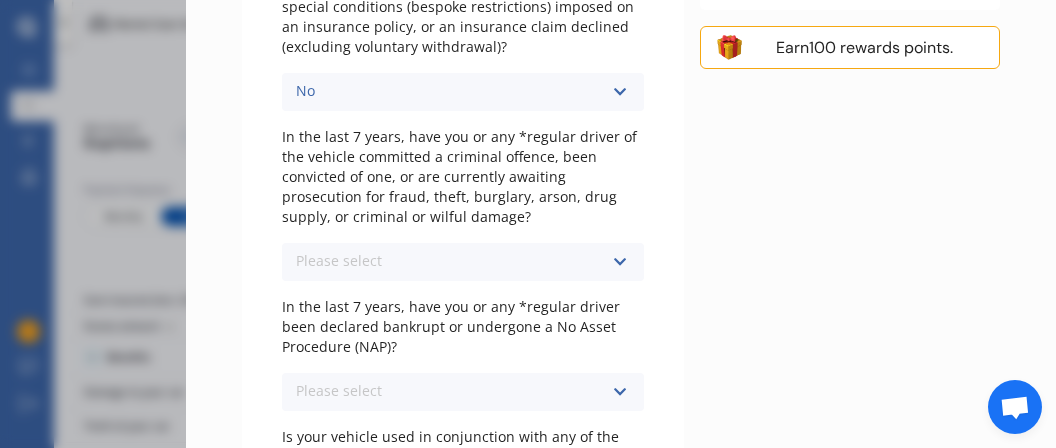scroll, scrollTop: 632, scrollLeft: 0, axis: vertical 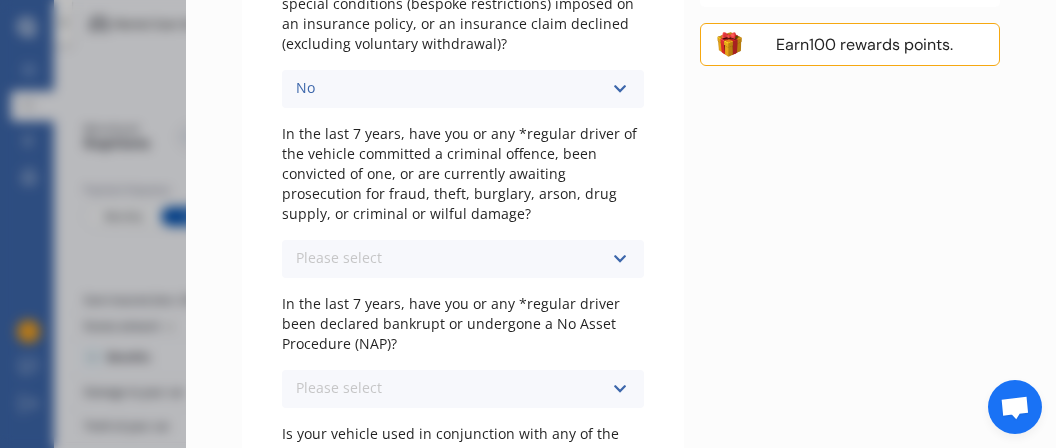 click at bounding box center [619, 259] 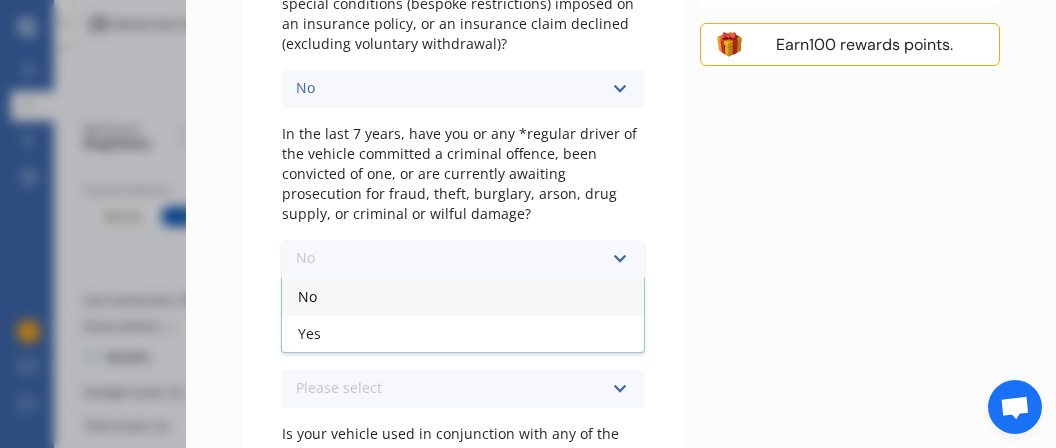 click on "No" at bounding box center [463, 296] 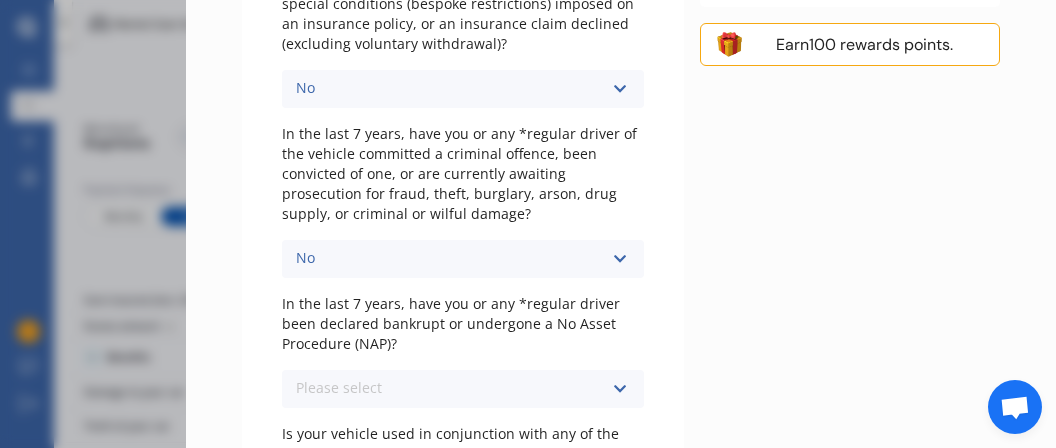 click at bounding box center [619, 389] 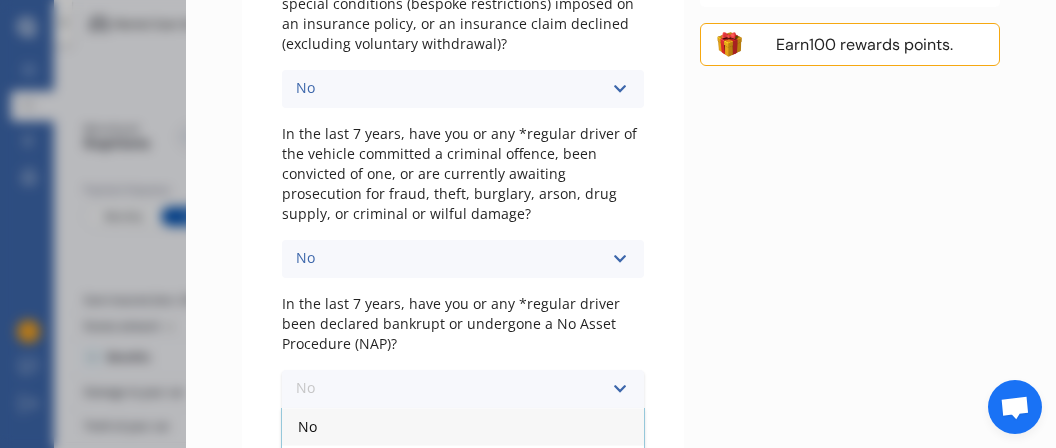 click on "No" at bounding box center [463, 426] 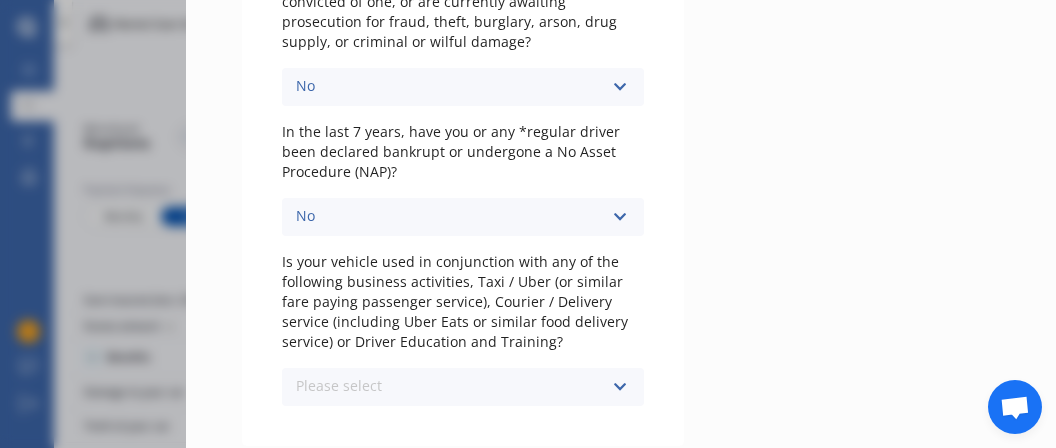scroll, scrollTop: 820, scrollLeft: 0, axis: vertical 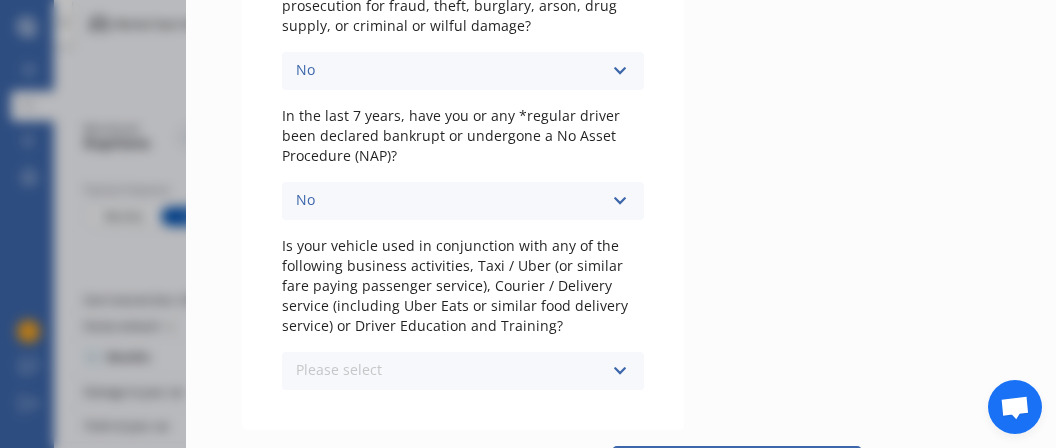 click at bounding box center [619, 371] 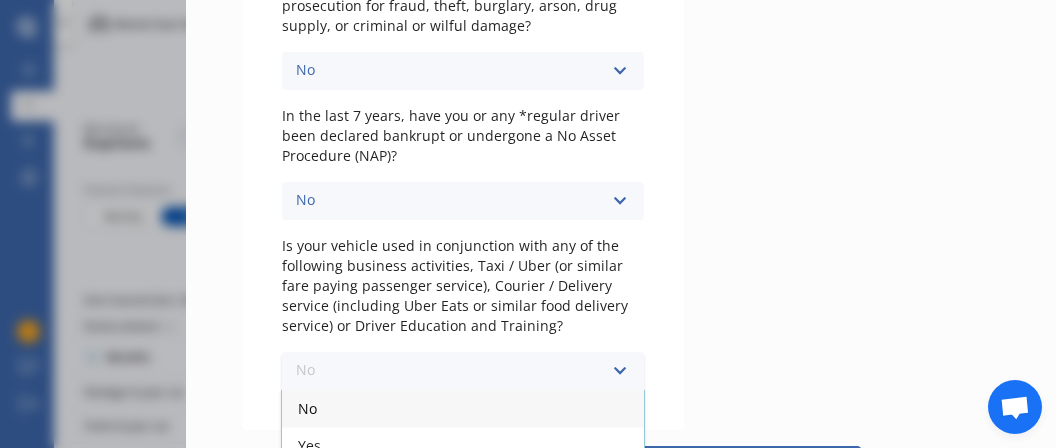 click on "No" at bounding box center [463, 408] 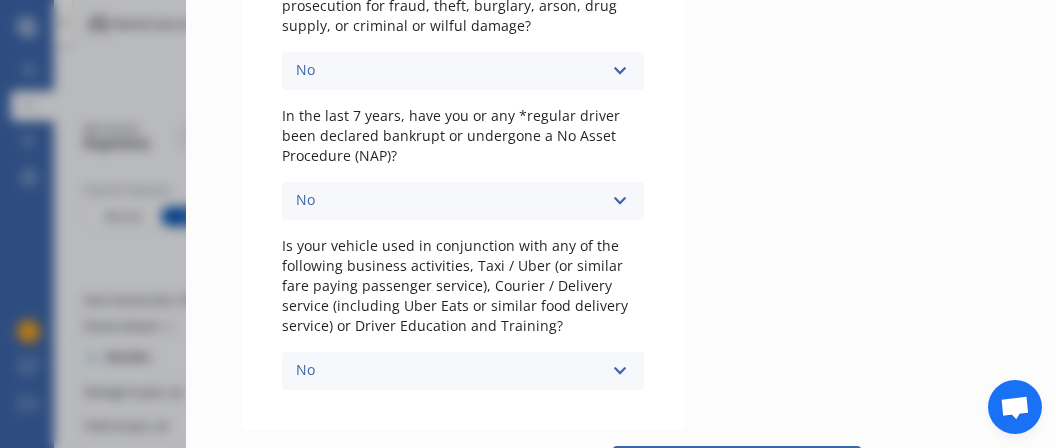 click on "Next" at bounding box center (737, 466) 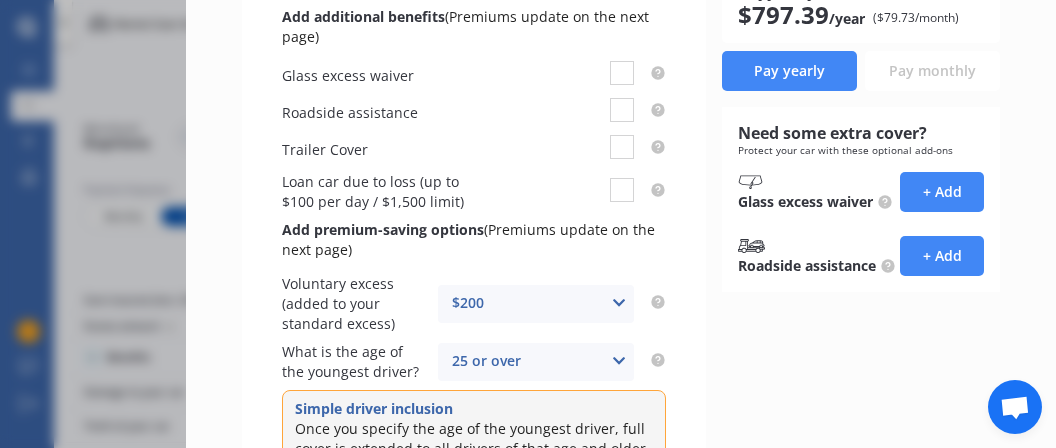 scroll, scrollTop: 275, scrollLeft: 0, axis: vertical 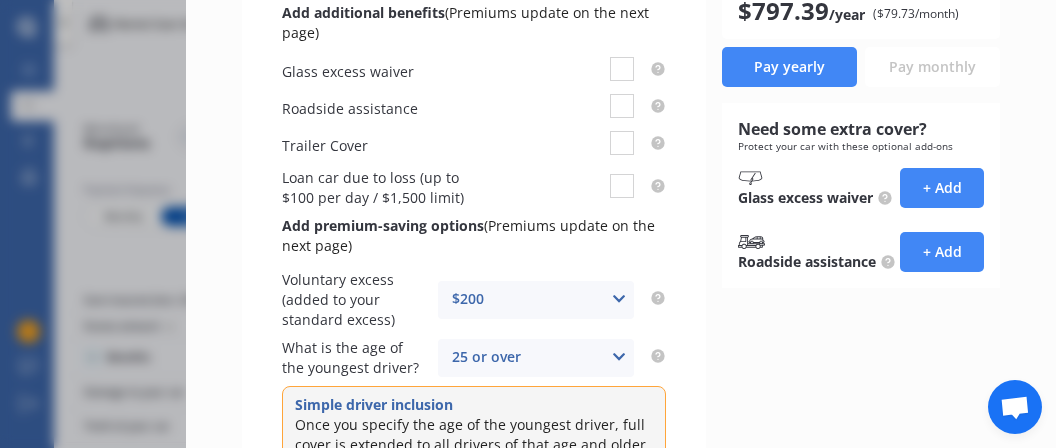 click at bounding box center (619, 357) 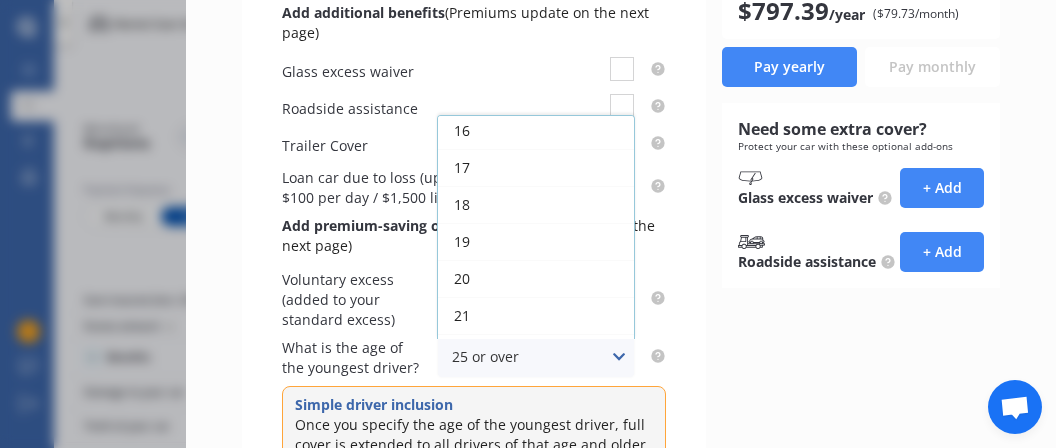 scroll, scrollTop: 0, scrollLeft: 0, axis: both 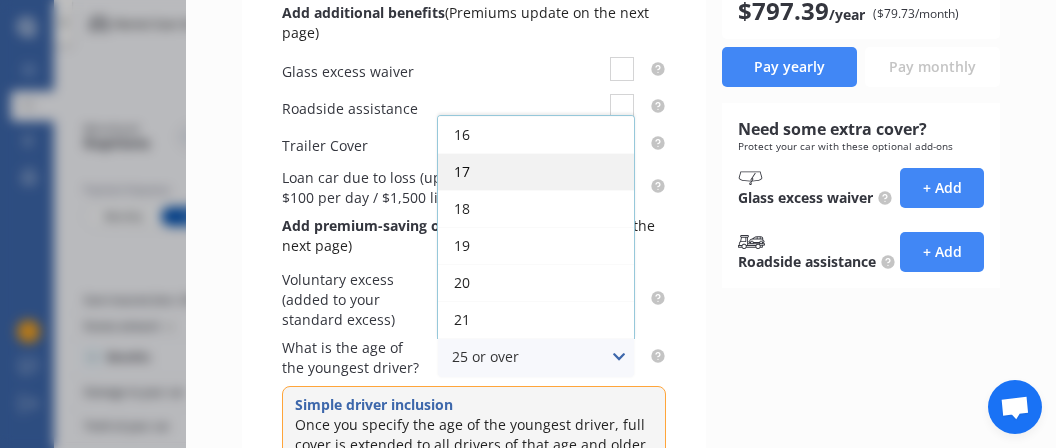 click on "17" at bounding box center (536, 171) 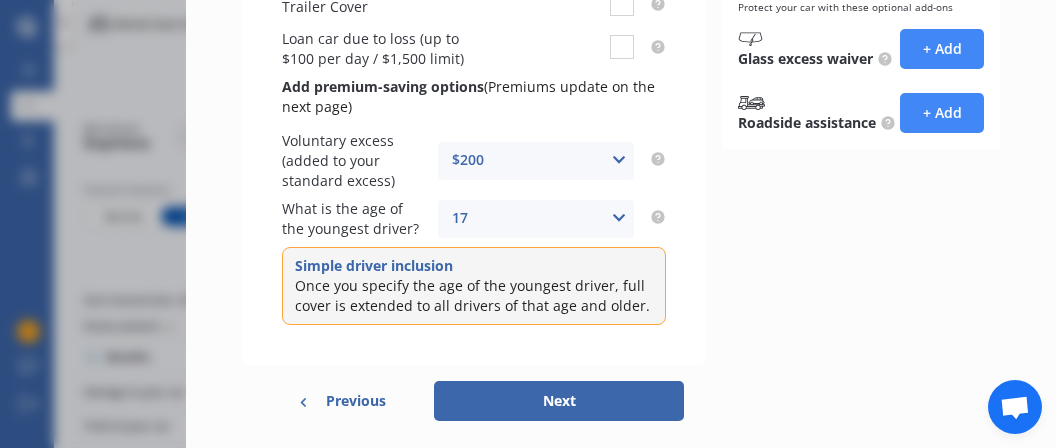 scroll, scrollTop: 415, scrollLeft: 0, axis: vertical 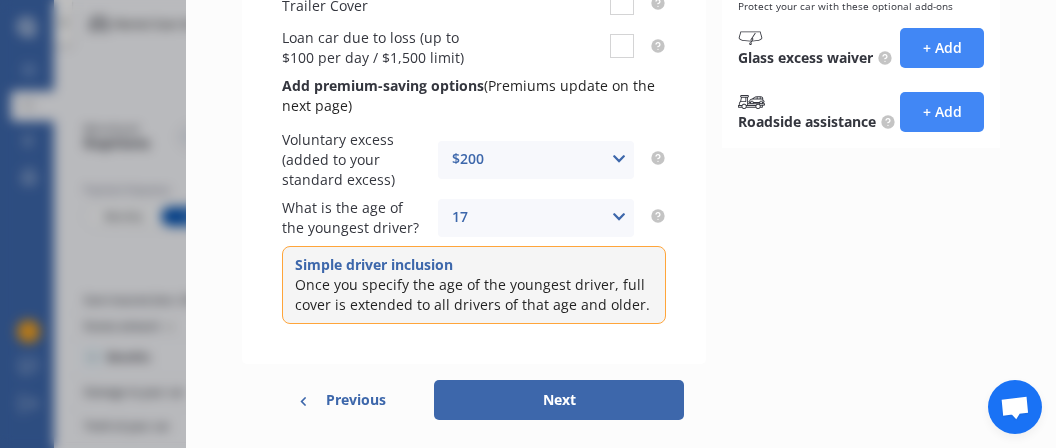 click on "Next" at bounding box center (559, 400) 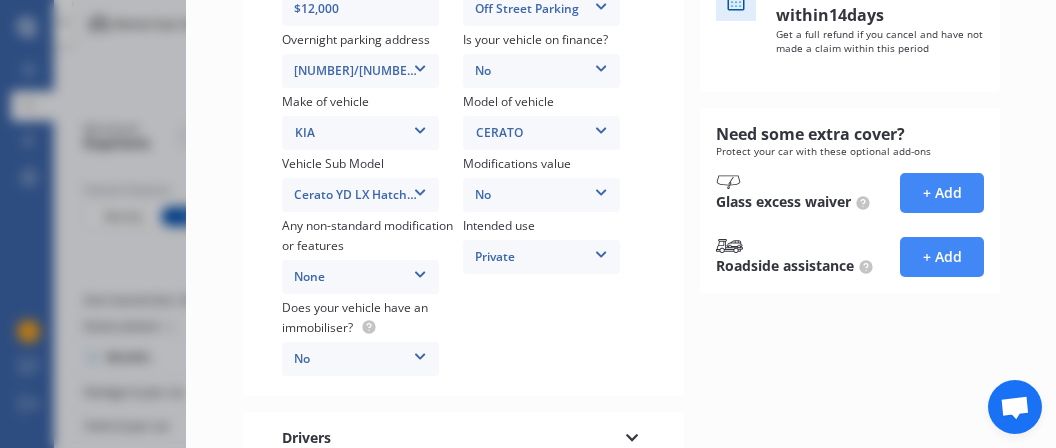 scroll, scrollTop: 0, scrollLeft: 0, axis: both 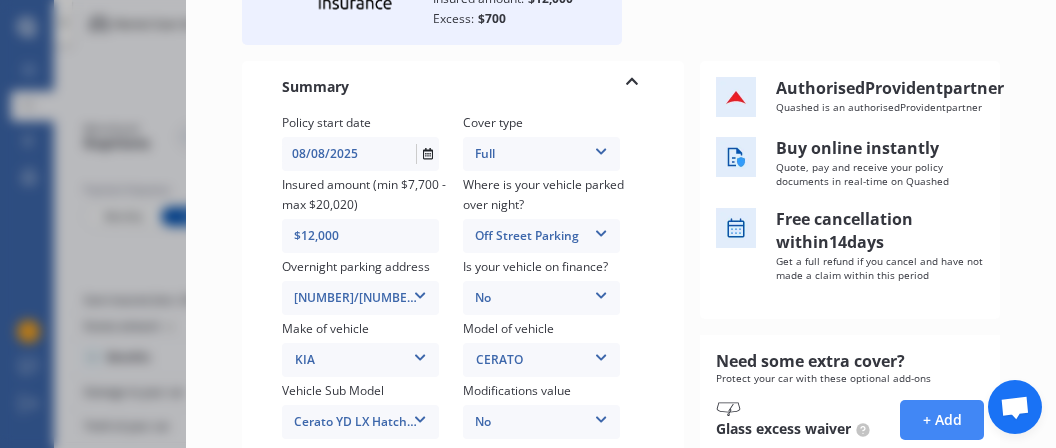click on "$12,000" at bounding box center (360, 236) 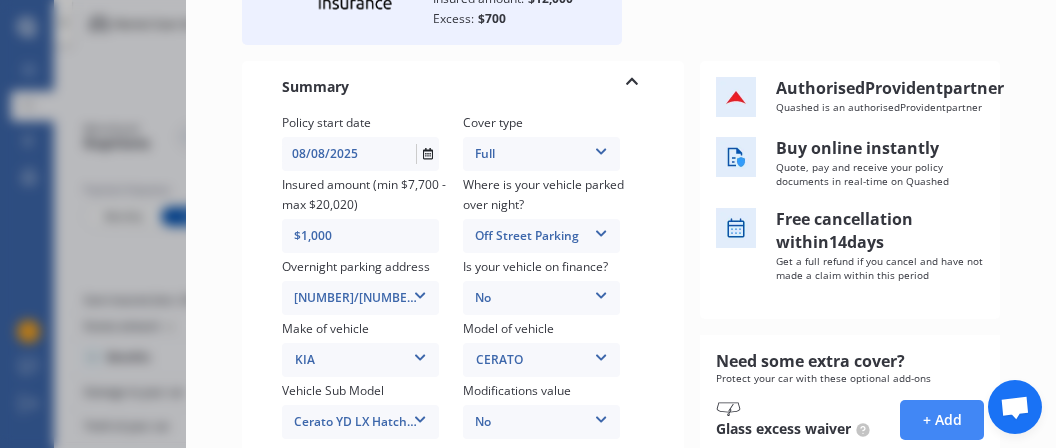 type on "$12,000" 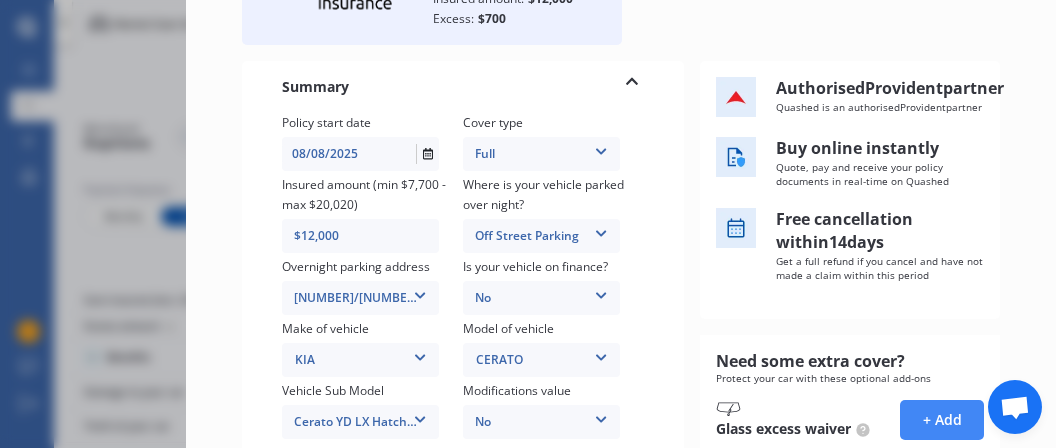 click on "Summary" at bounding box center (463, 87) 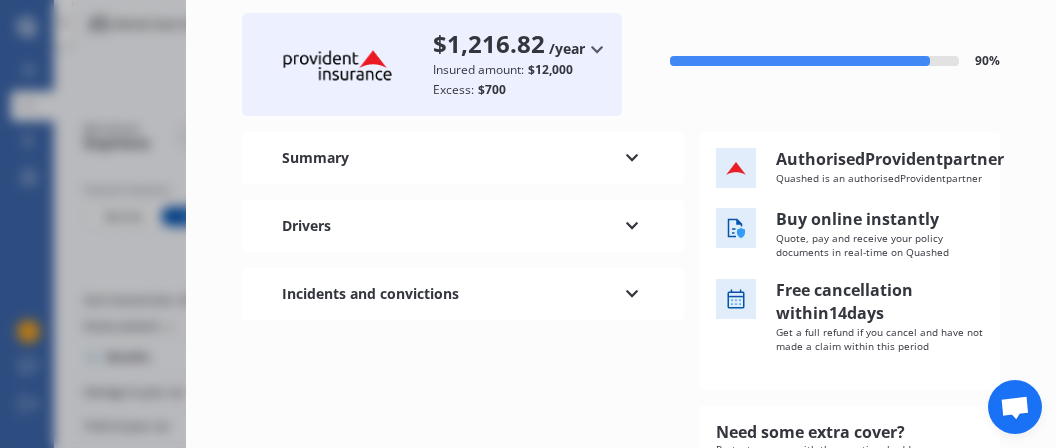 scroll, scrollTop: 0, scrollLeft: 0, axis: both 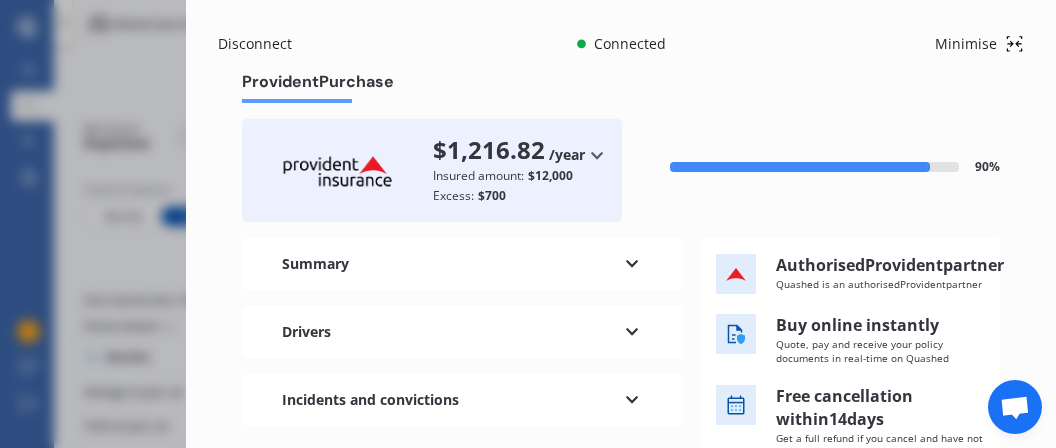 click on "Summary" at bounding box center [463, 264] 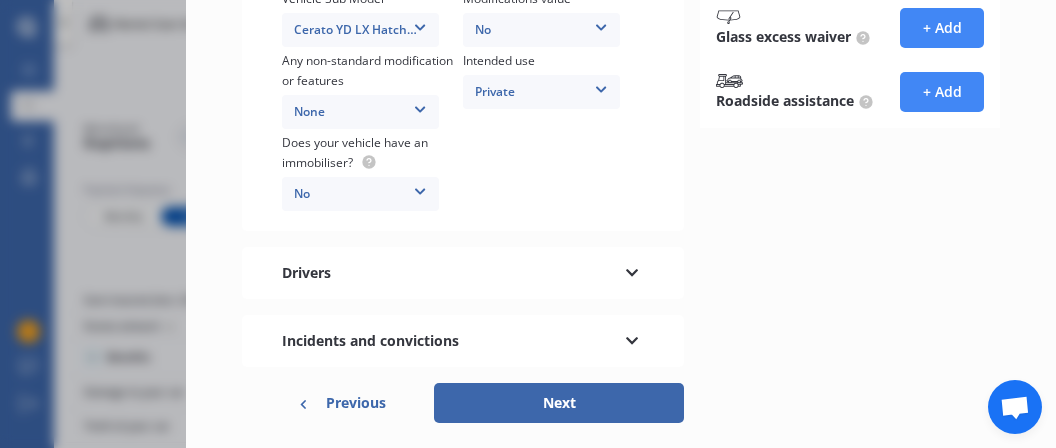 scroll, scrollTop: 580, scrollLeft: 0, axis: vertical 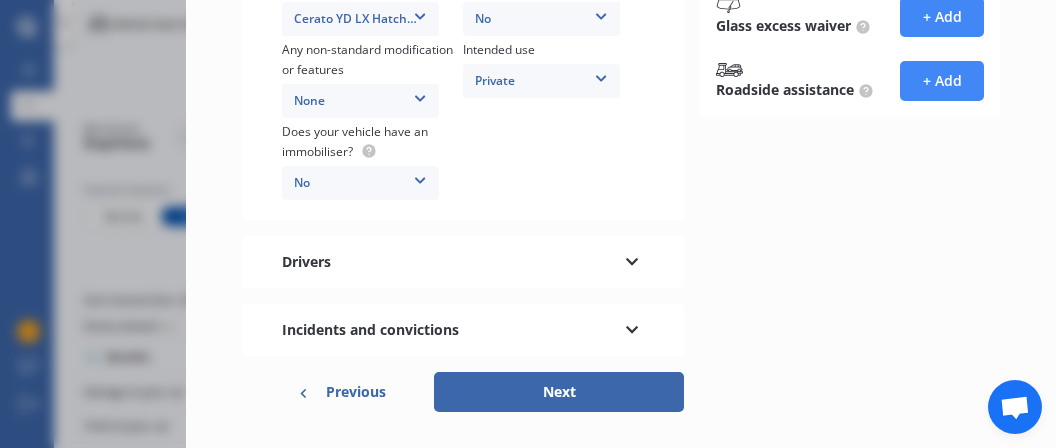 click at bounding box center [632, 259] 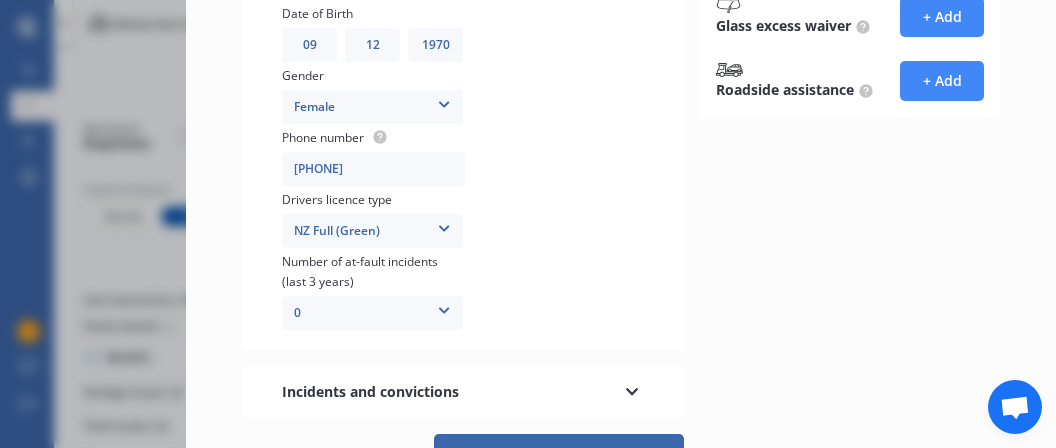 scroll, scrollTop: 70, scrollLeft: 0, axis: vertical 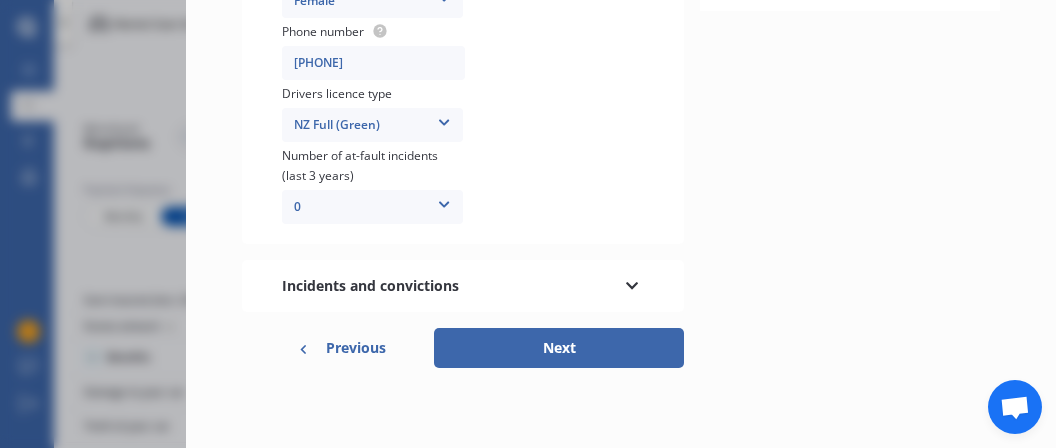 click on "Next" at bounding box center [559, 348] 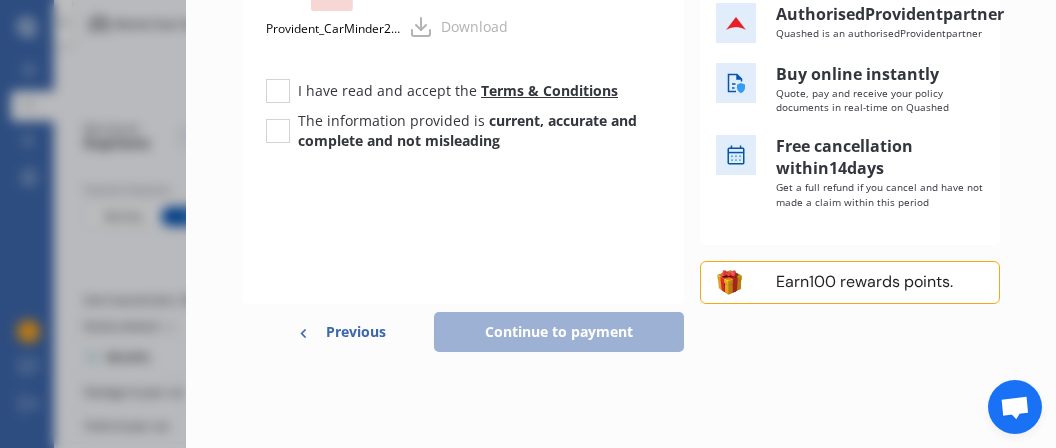 scroll, scrollTop: 0, scrollLeft: 0, axis: both 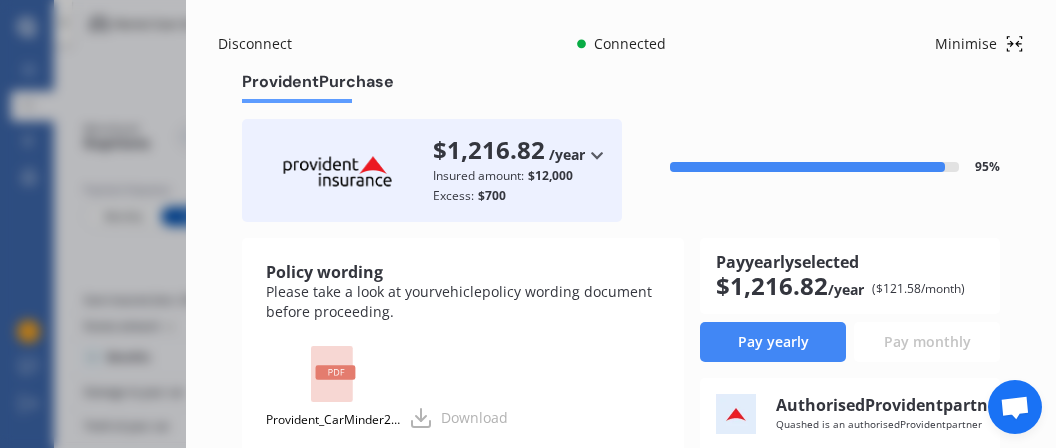 click on "Pay monthly" at bounding box center (927, 342) 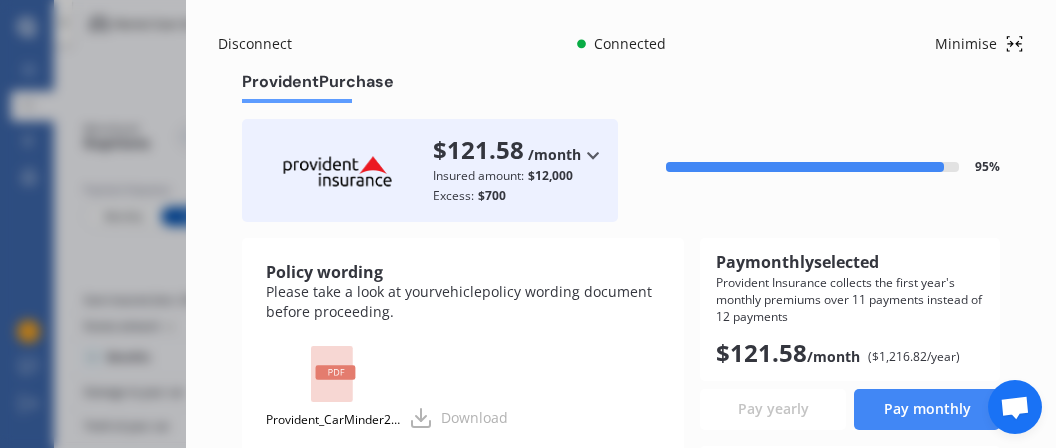click on "Pay yearly" at bounding box center [773, 409] 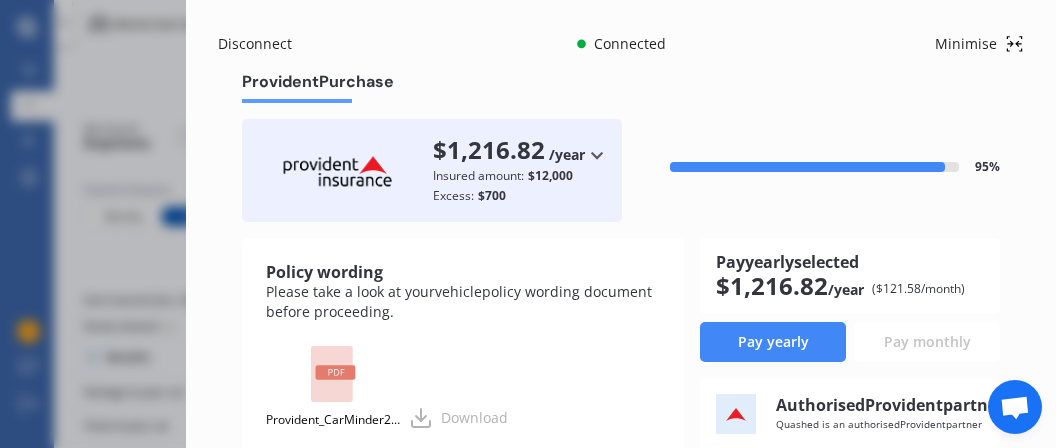 click at bounding box center (597, 155) 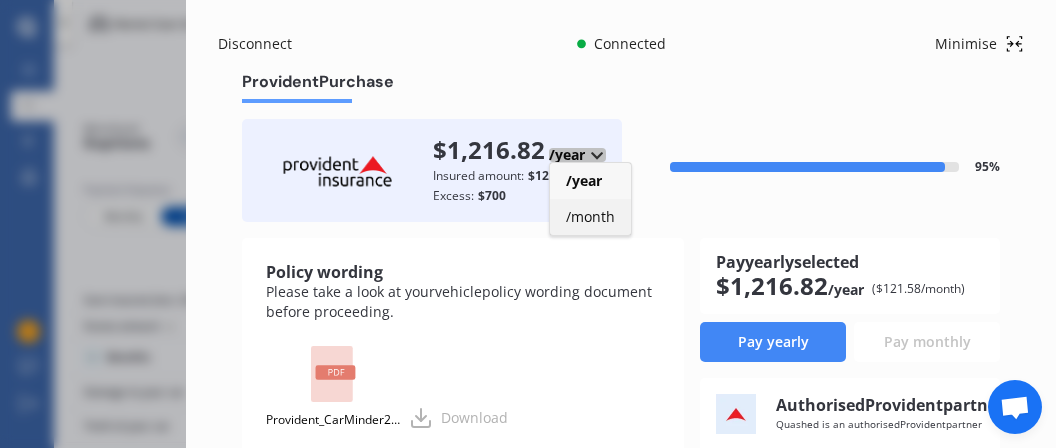 click on "/month" at bounding box center [590, 216] 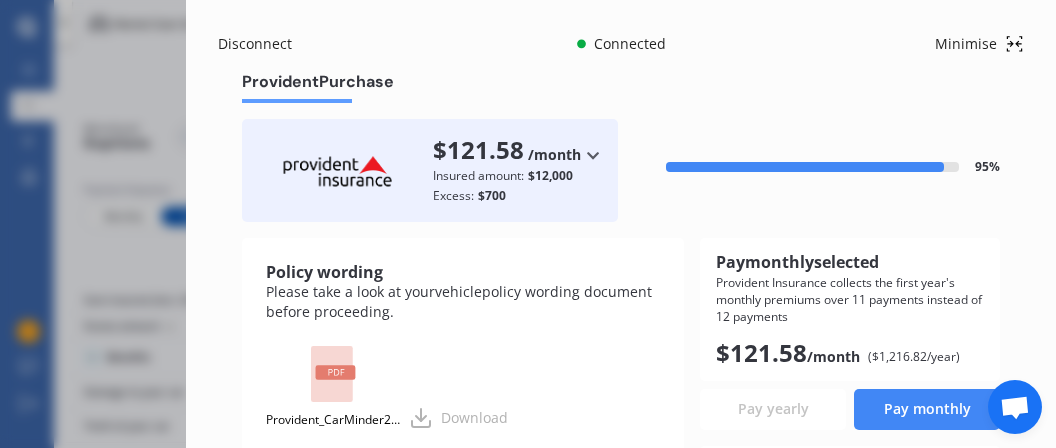 click at bounding box center [593, 155] 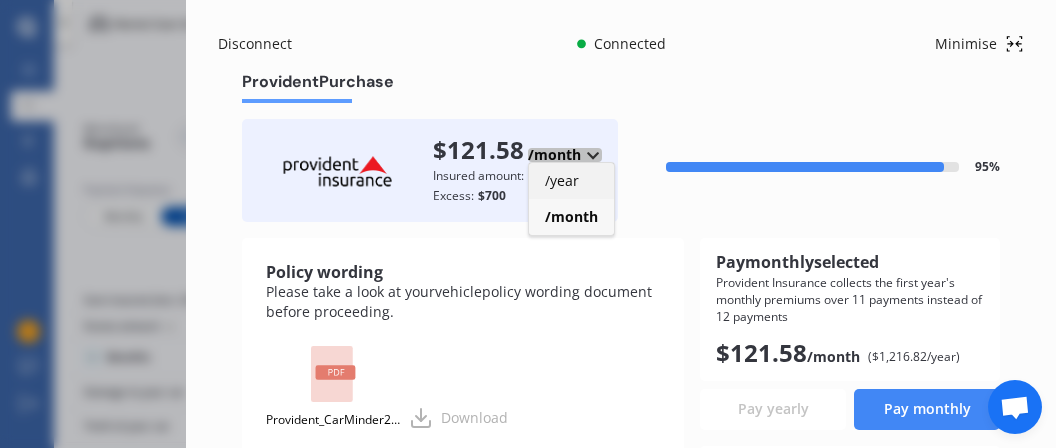 click on "/year" at bounding box center (562, 180) 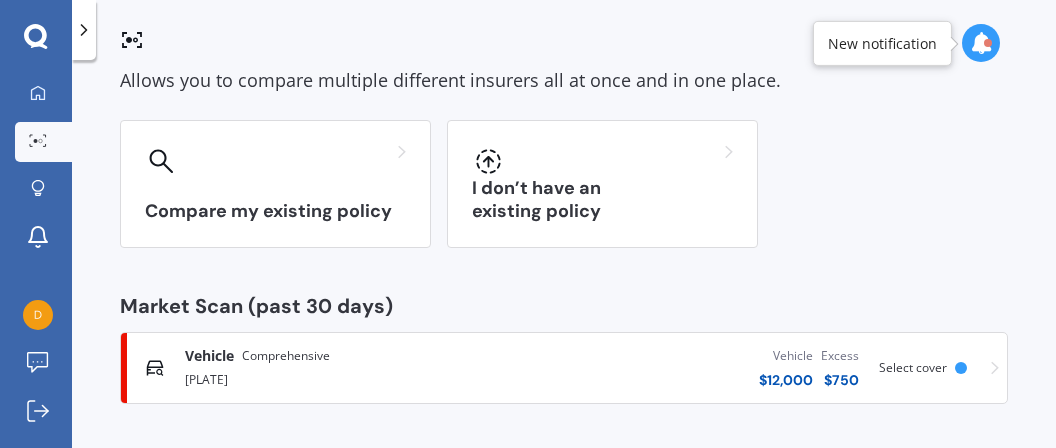 scroll, scrollTop: 0, scrollLeft: 0, axis: both 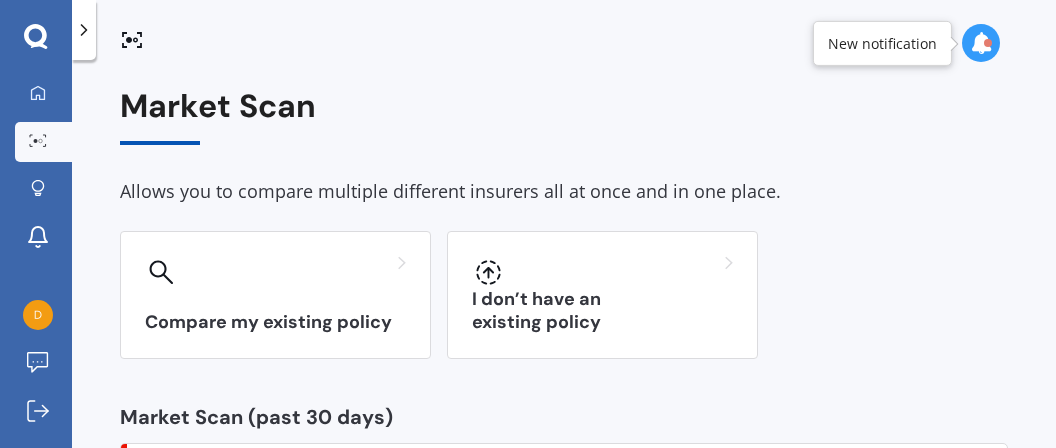 drag, startPoint x: 1054, startPoint y: 72, endPoint x: 1054, endPoint y: 136, distance: 64 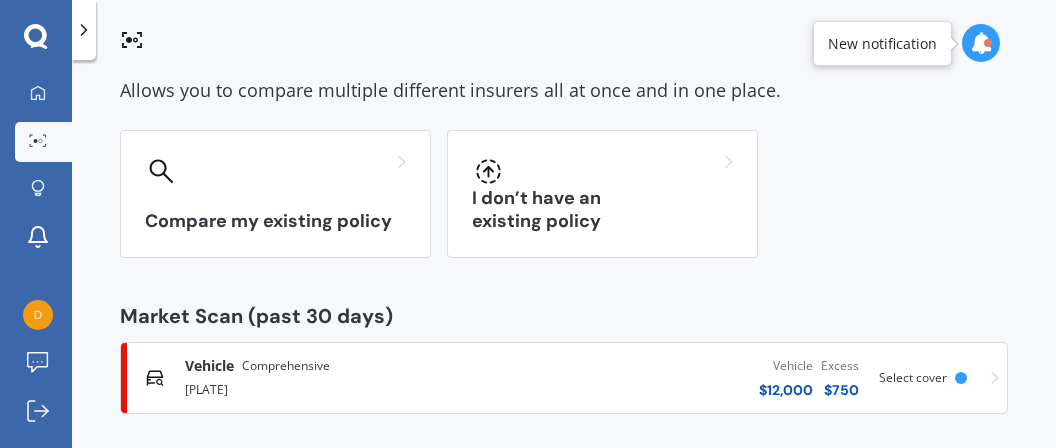 scroll, scrollTop: 111, scrollLeft: 0, axis: vertical 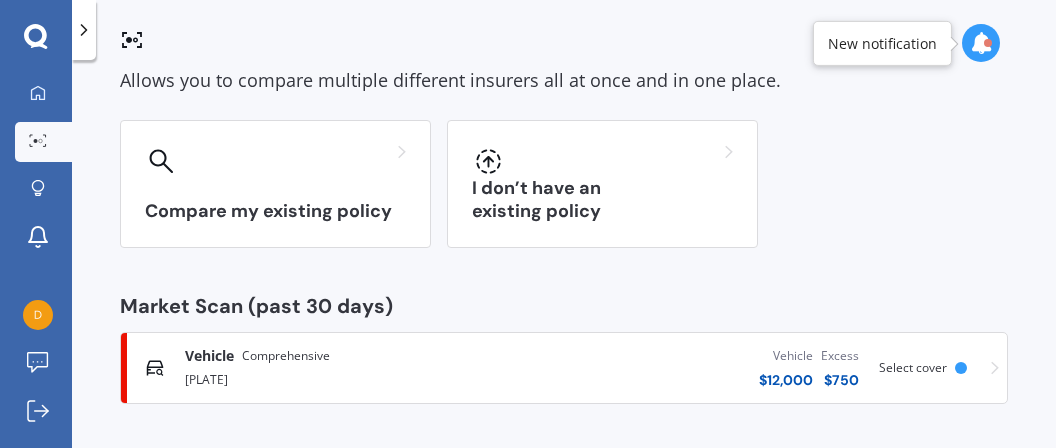click on "[PLATE]" at bounding box center (344, 378) 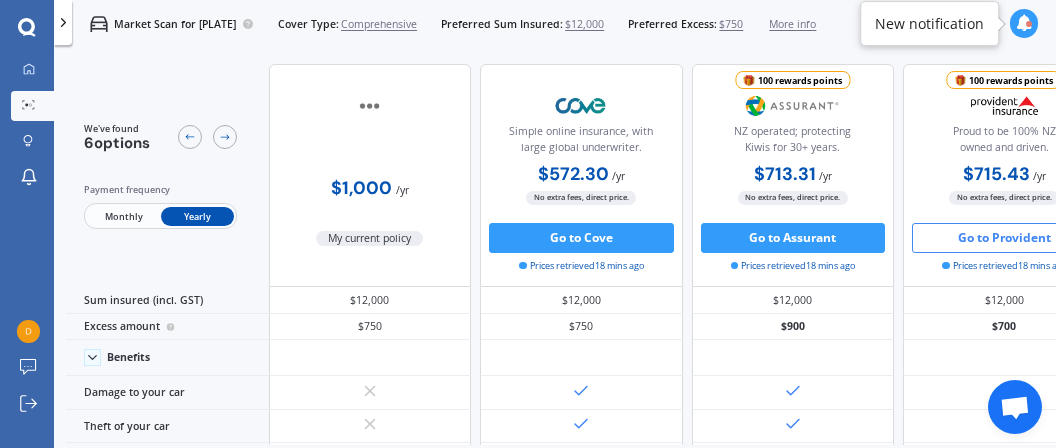 drag, startPoint x: 523, startPoint y: 446, endPoint x: 601, endPoint y: 449, distance: 78.05767 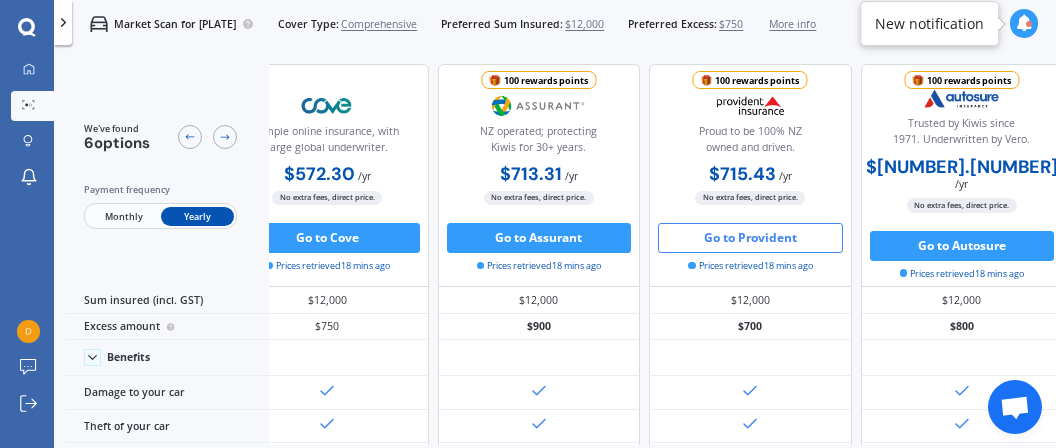 scroll, scrollTop: 0, scrollLeft: 361, axis: horizontal 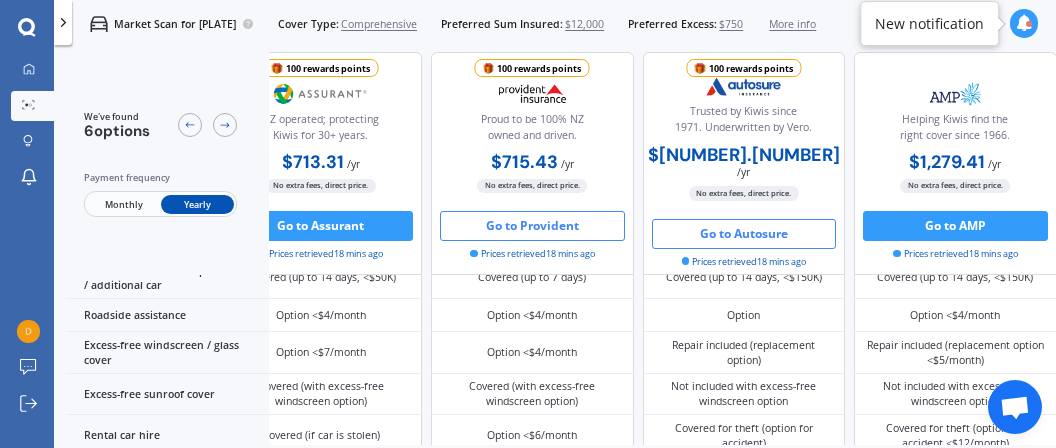click on "Go to Autosure" at bounding box center [744, 234] 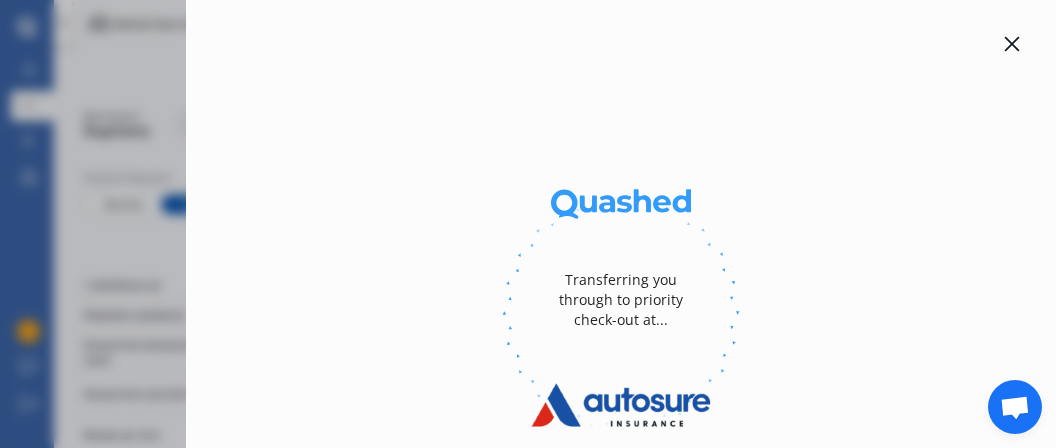 click at bounding box center (1012, 44) 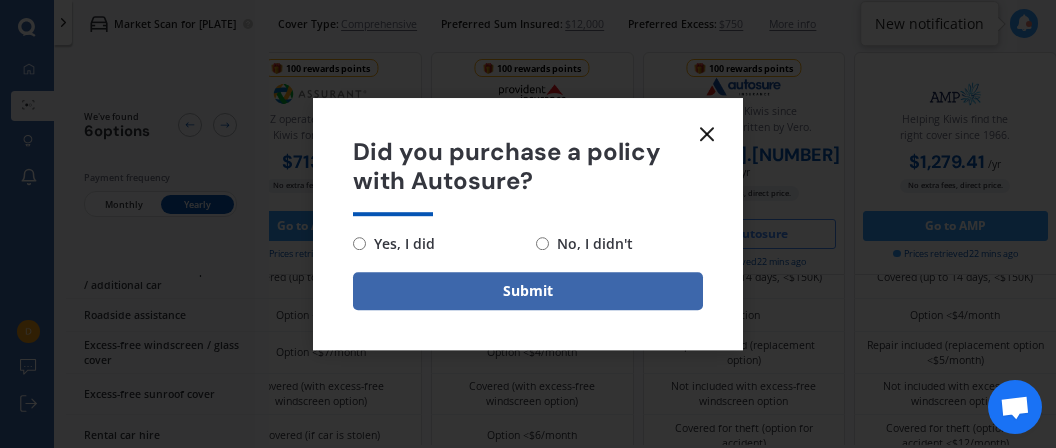 click on "No, I didn't" at bounding box center (591, 244) 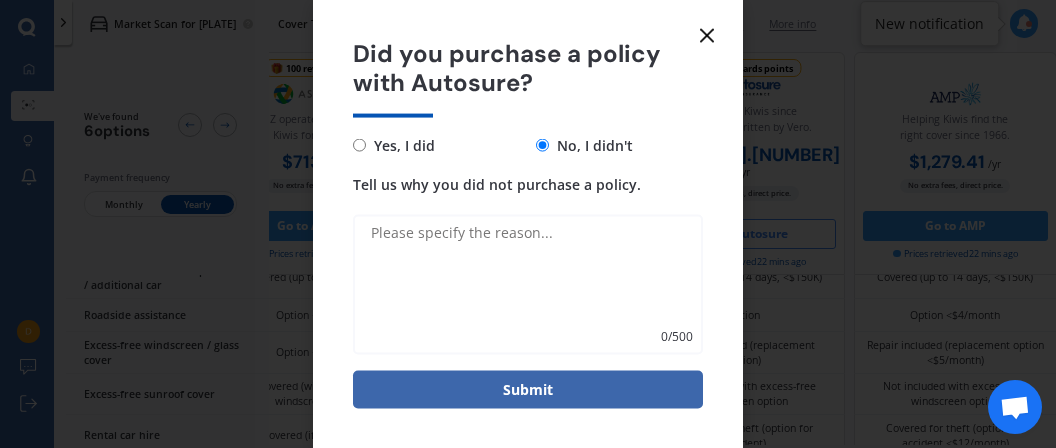 click on "Did you purchase a policy with Autosure? Yes, I did No, I didn't Tell us why you did not purchase a policy. 0  /  500 Submit" at bounding box center [528, 224] 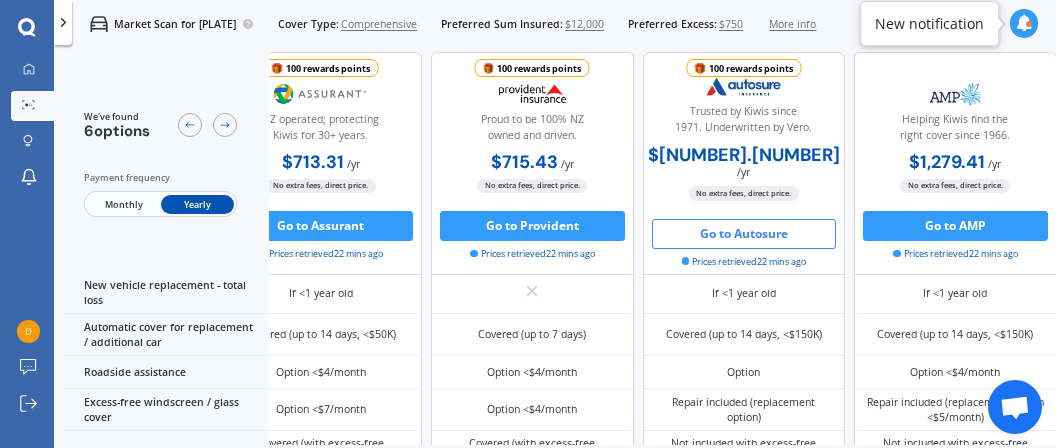 scroll, scrollTop: 0, scrollLeft: 629, axis: horizontal 